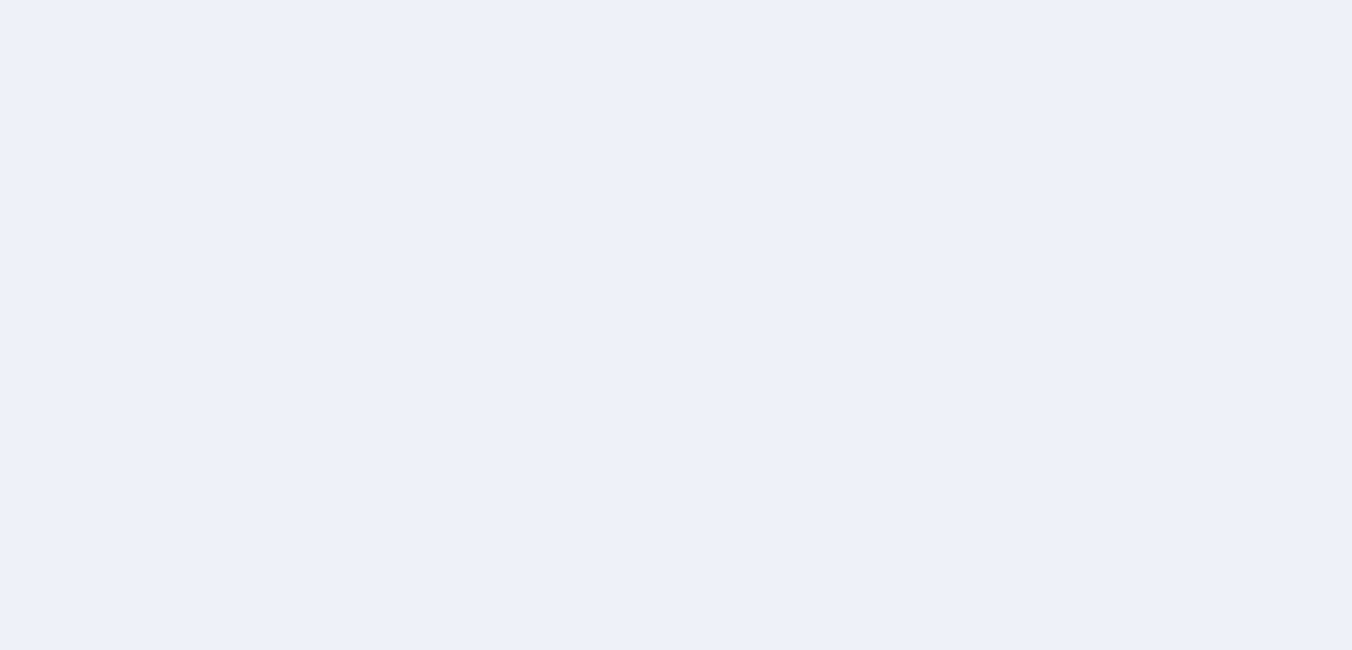 scroll, scrollTop: 0, scrollLeft: 0, axis: both 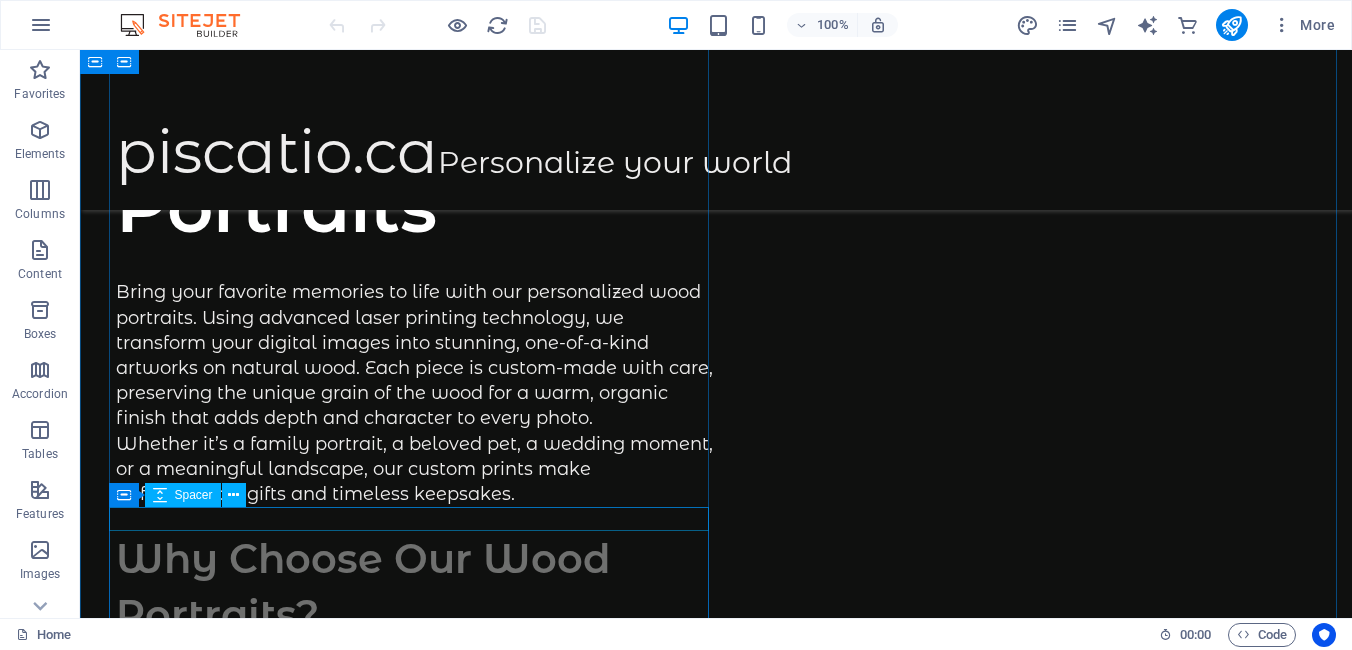 click at bounding box center (416, 519) 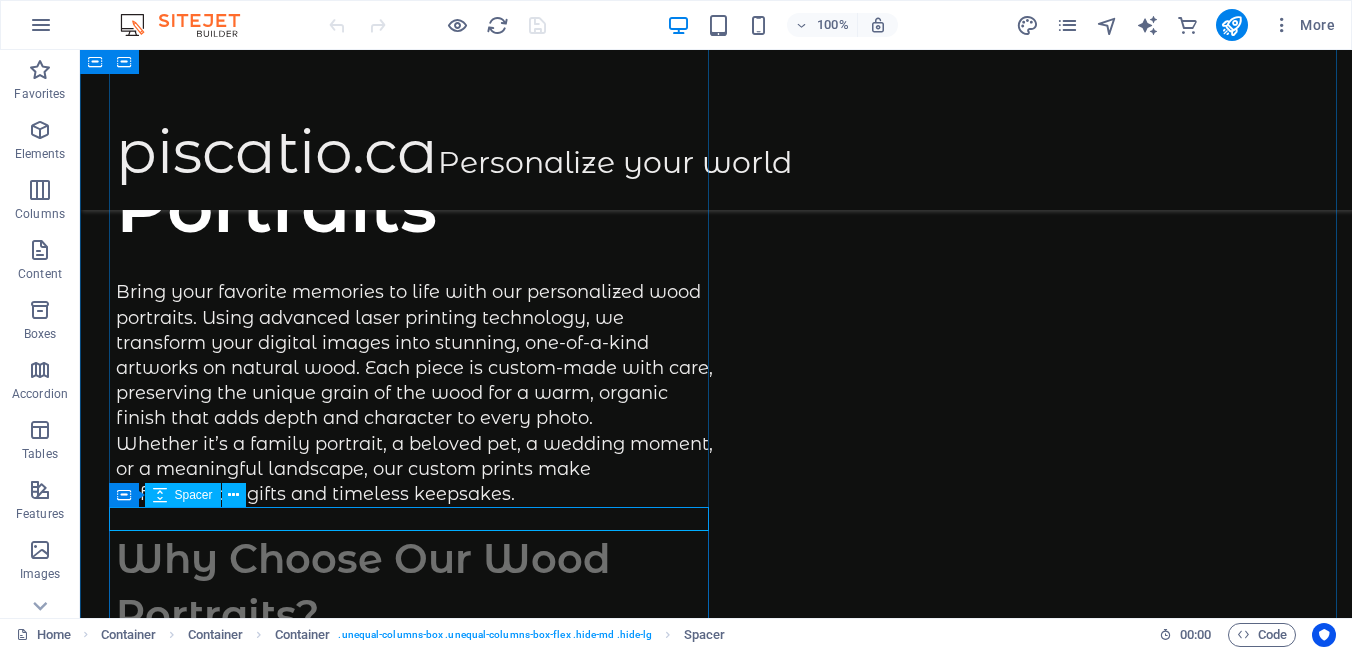 click at bounding box center (416, 519) 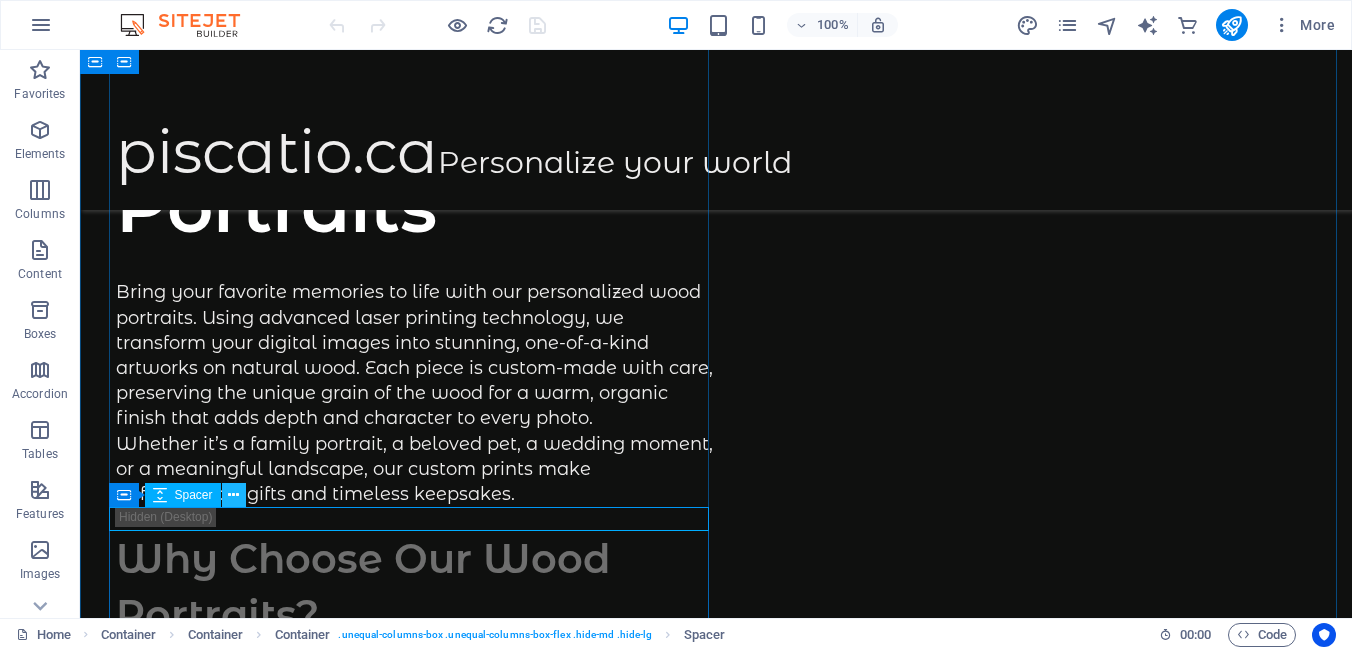 click at bounding box center (233, 495) 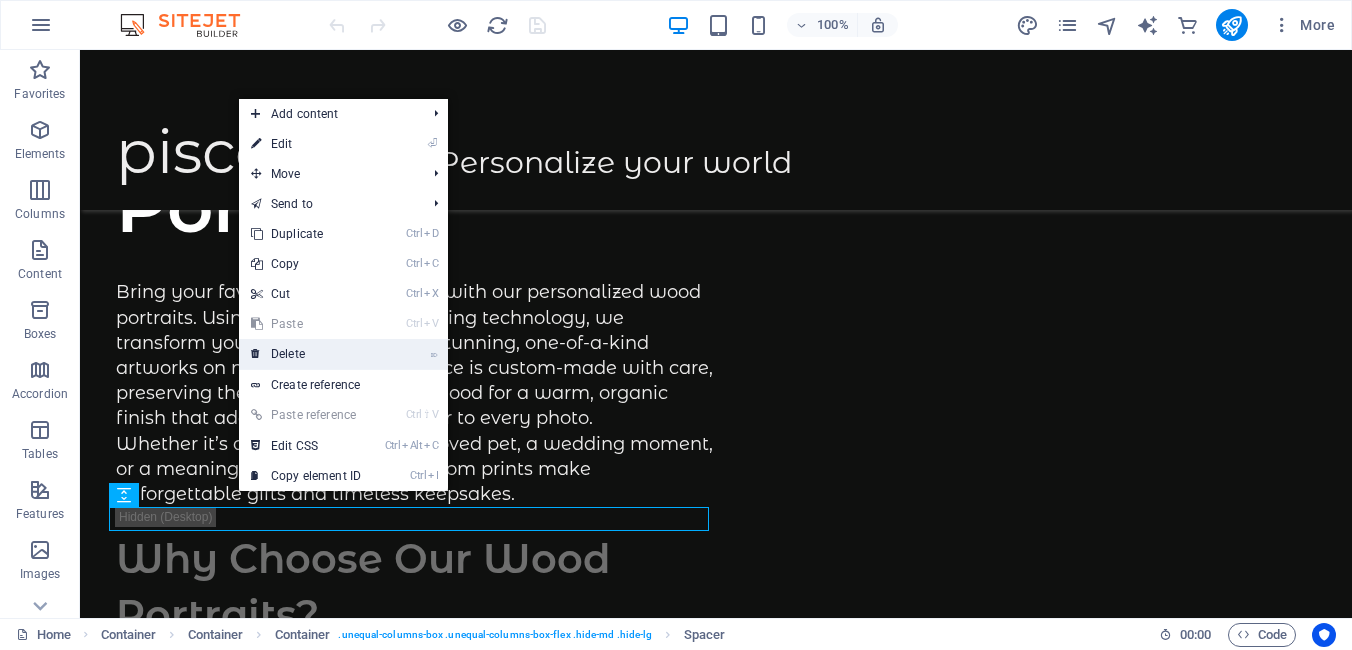 click on "⌦  Delete" at bounding box center [306, 354] 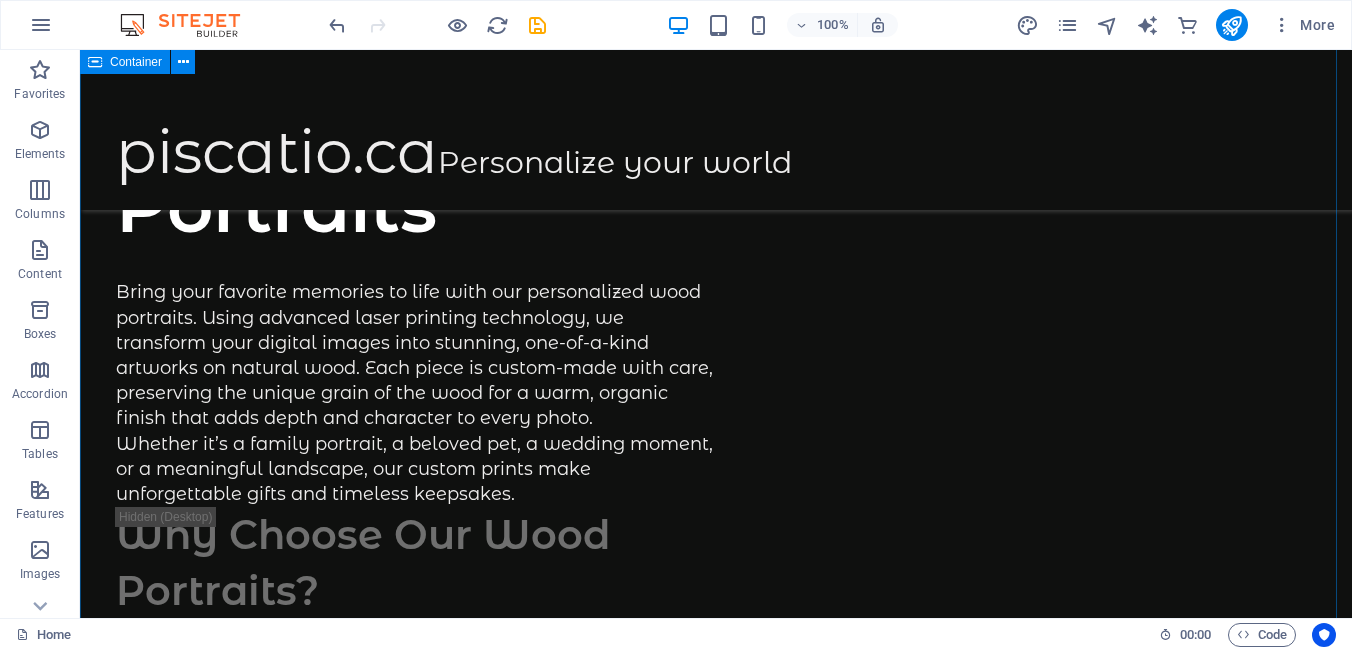 drag, startPoint x: 779, startPoint y: 434, endPoint x: 761, endPoint y: 519, distance: 86.88498 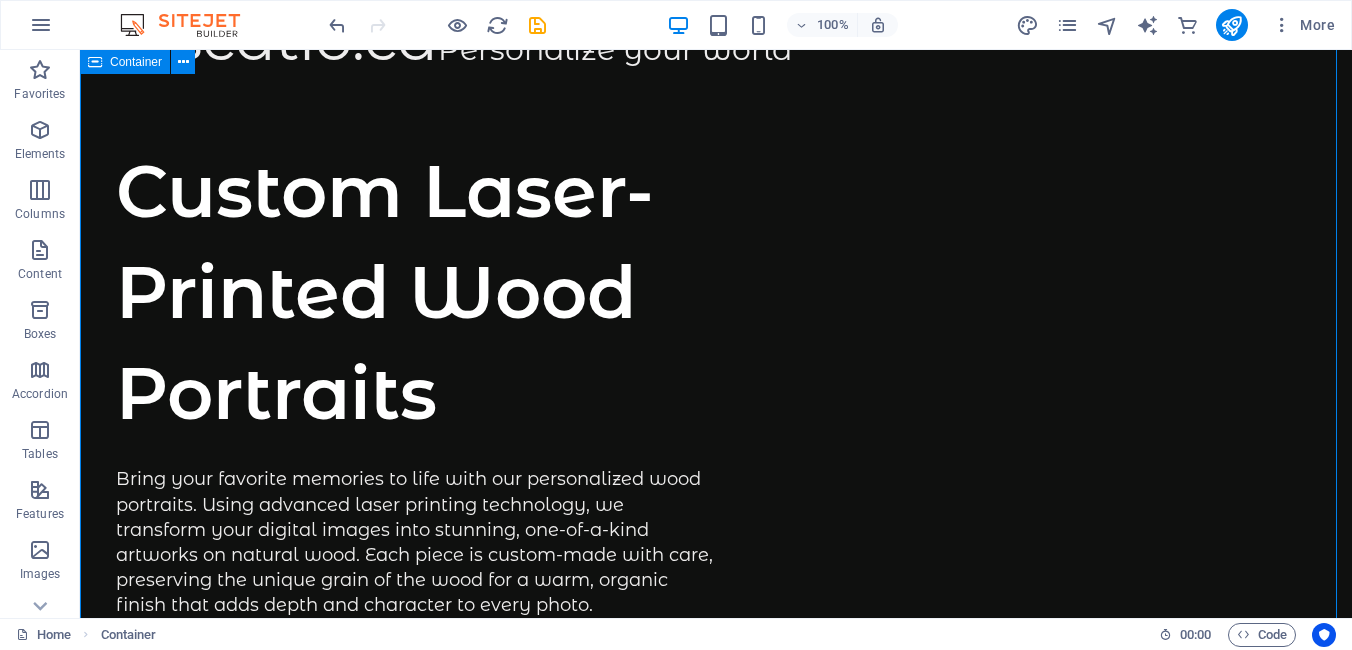 scroll, scrollTop: 0, scrollLeft: 0, axis: both 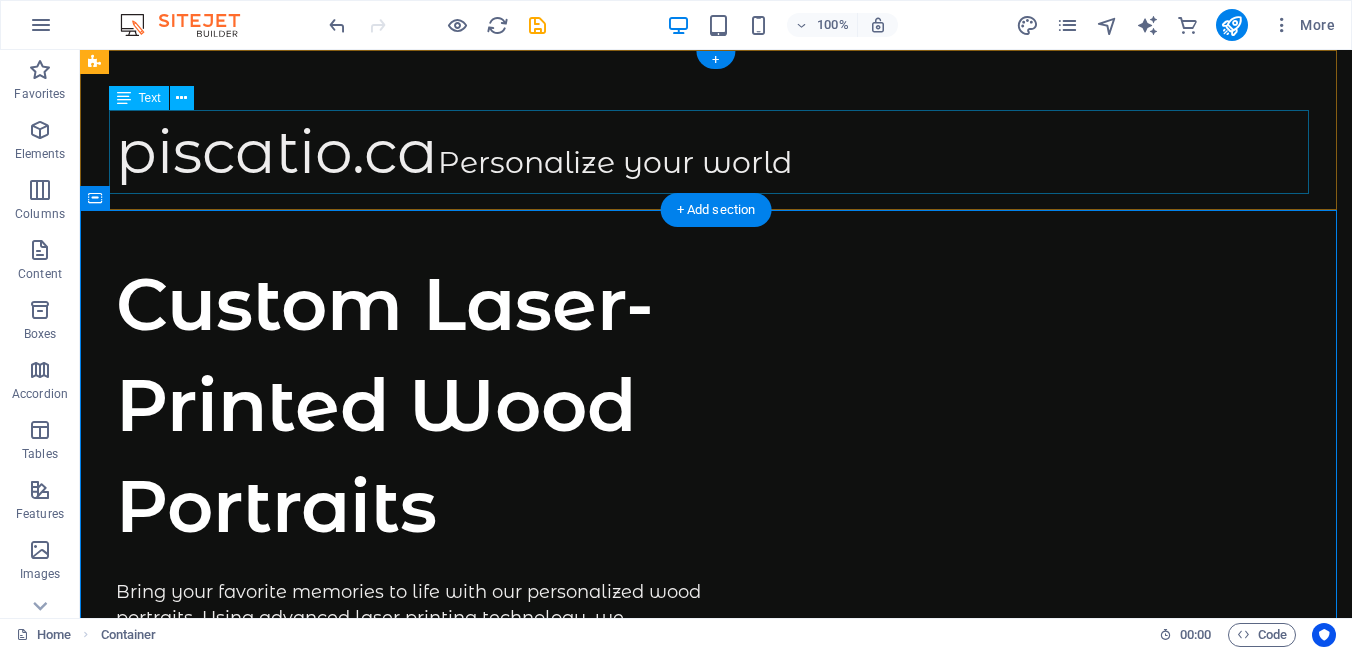 click on "piscatio.ca       Personalize your world" at bounding box center (716, 152) 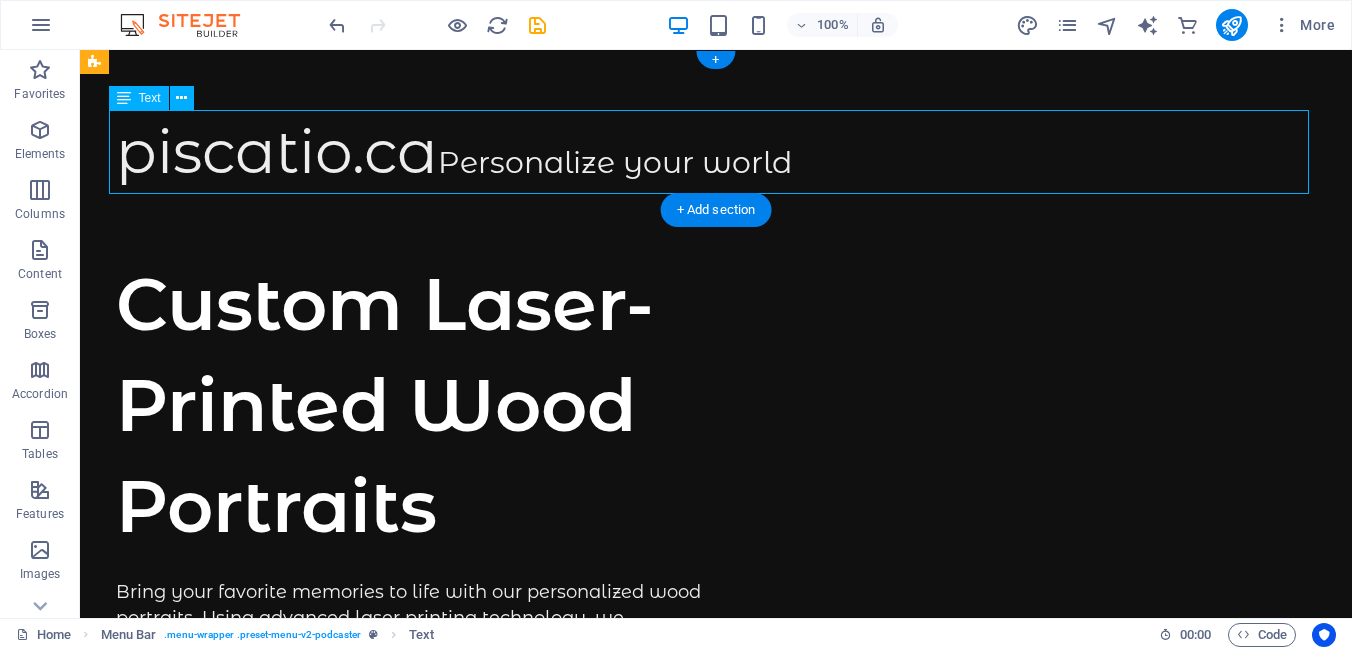 click on "piscatio.ca       Personalize your world" at bounding box center (716, 152) 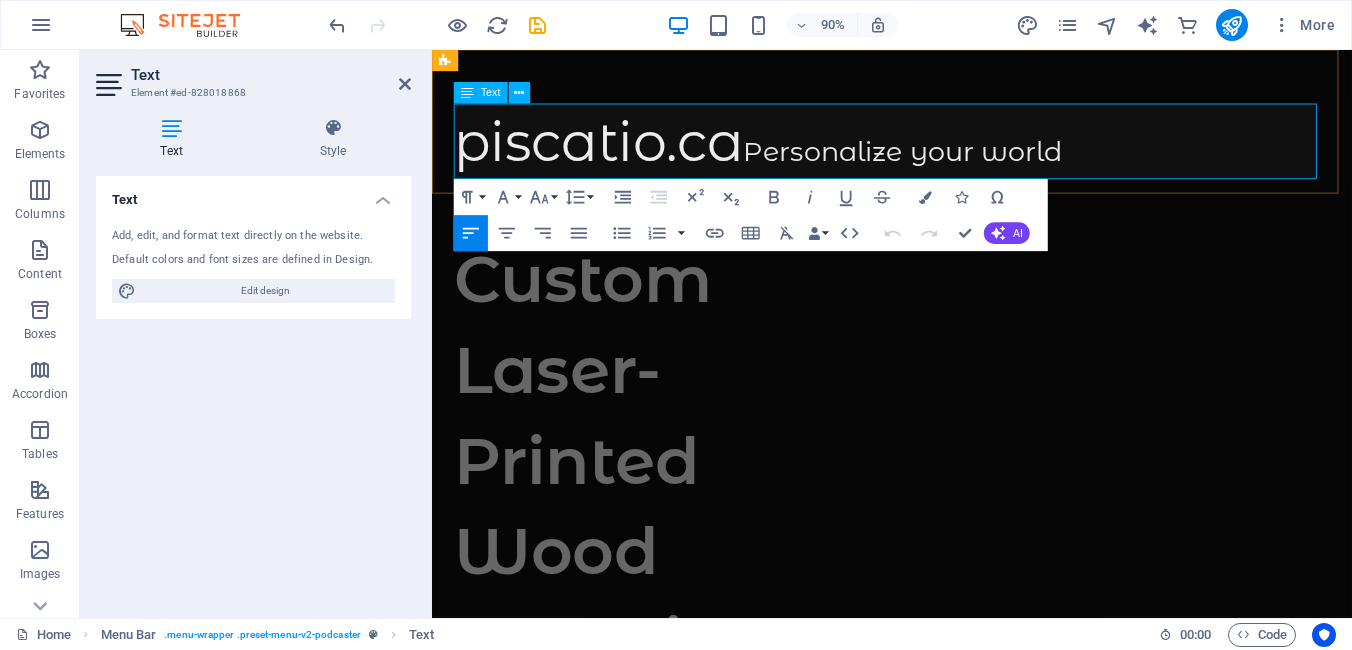 click on "piscatio.ca" at bounding box center (617, 151) 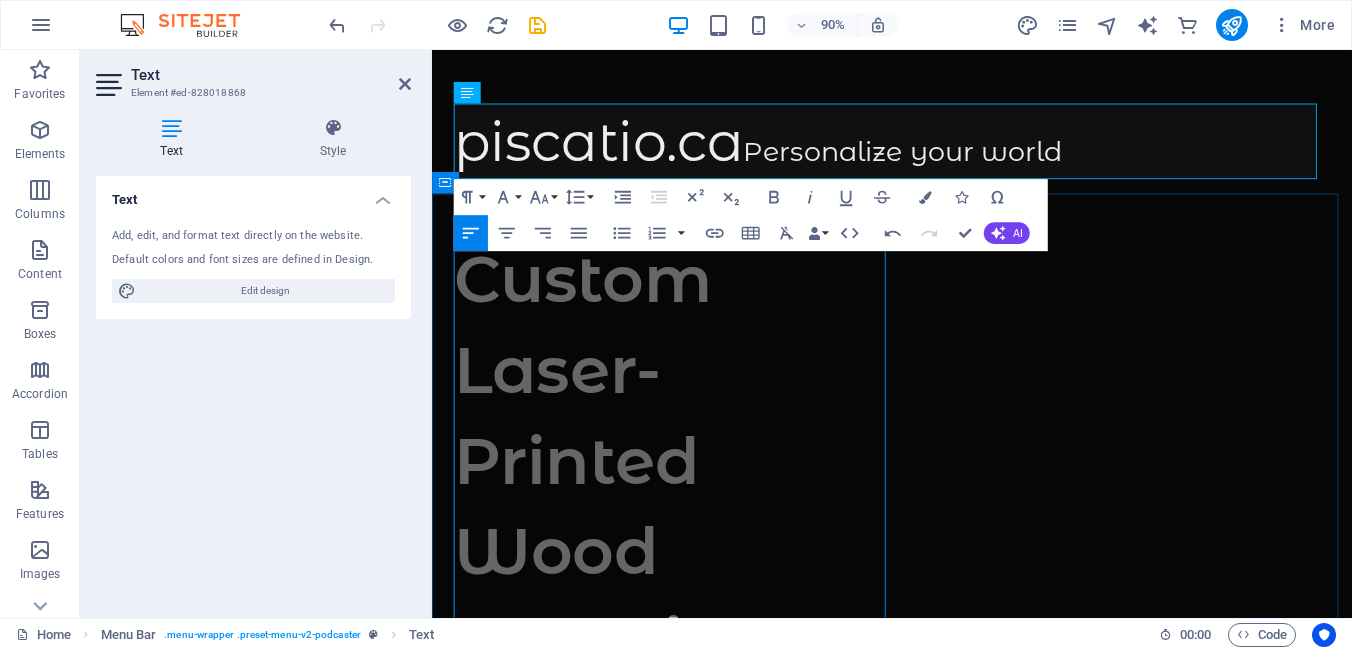 drag, startPoint x: 814, startPoint y: 327, endPoint x: 1185, endPoint y: 314, distance: 371.2277 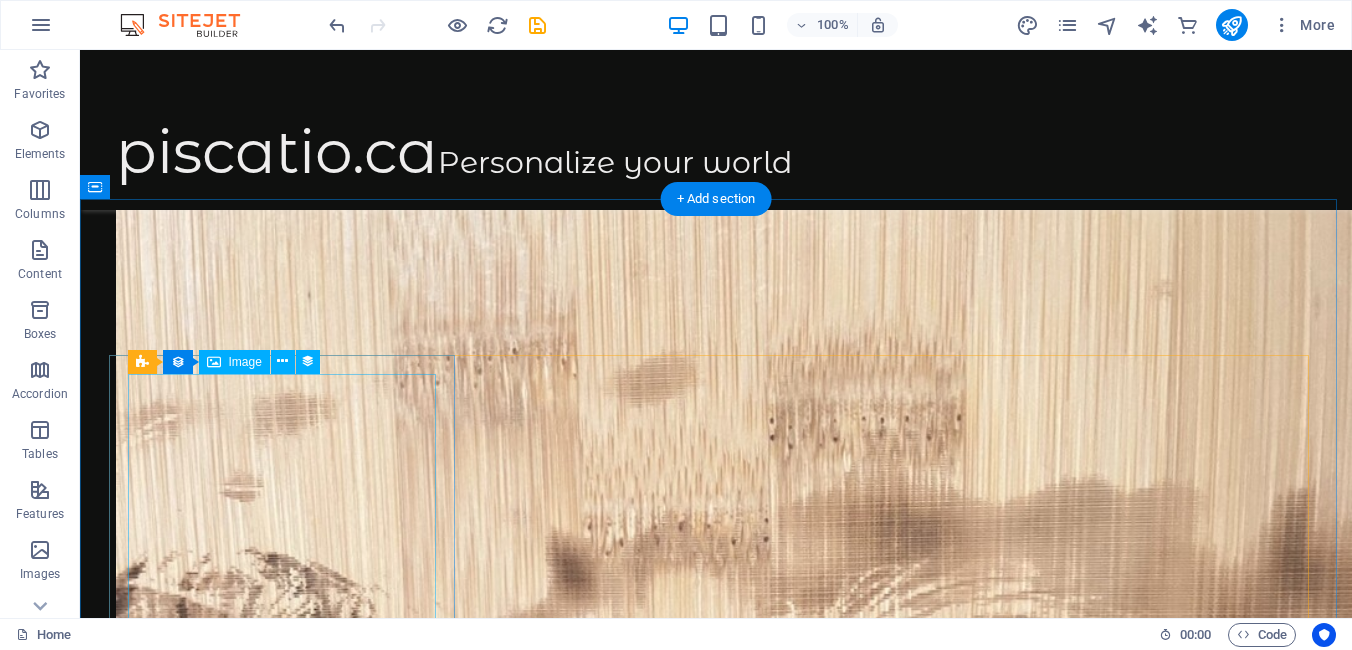 scroll, scrollTop: 1500, scrollLeft: 0, axis: vertical 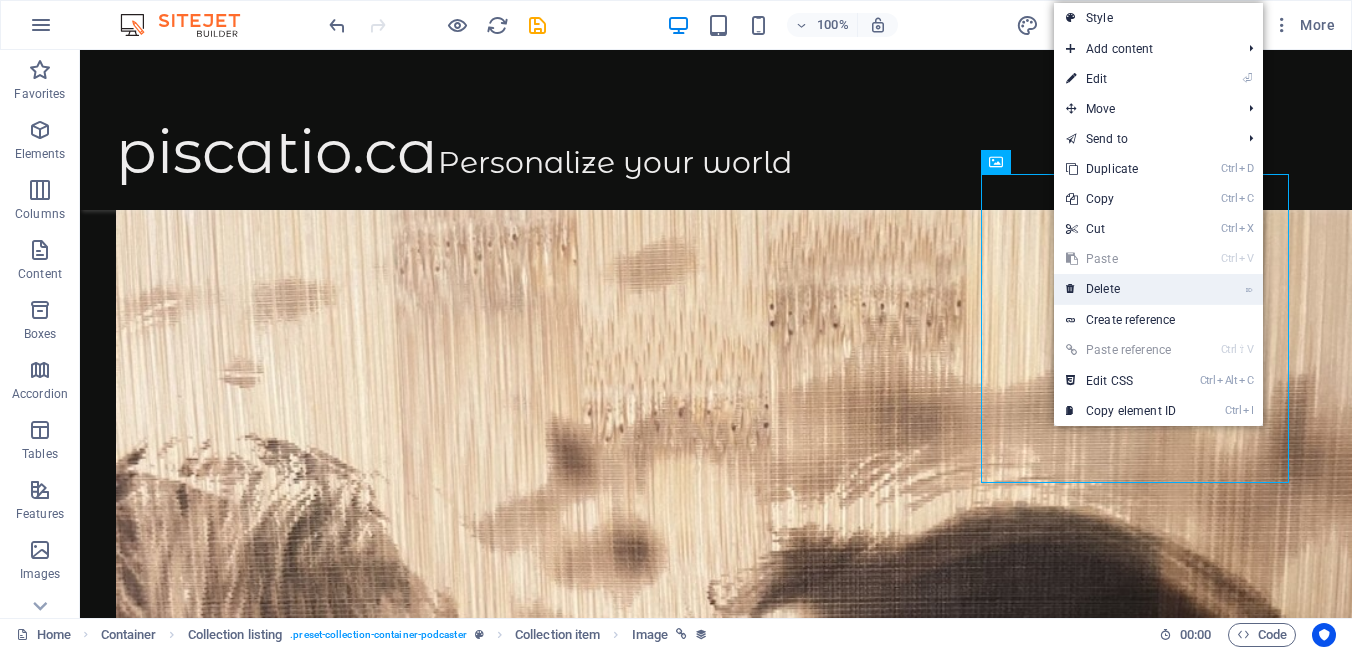click on "⌦  Delete" at bounding box center (1121, 289) 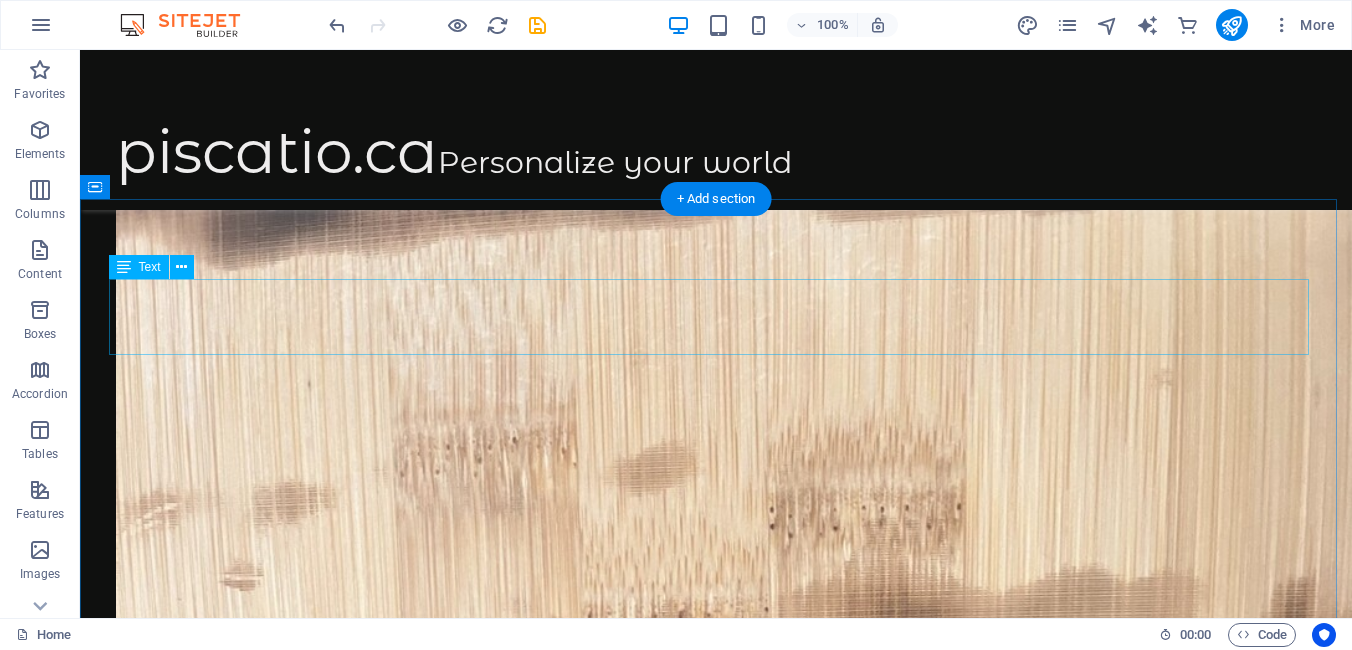 scroll, scrollTop: 1300, scrollLeft: 0, axis: vertical 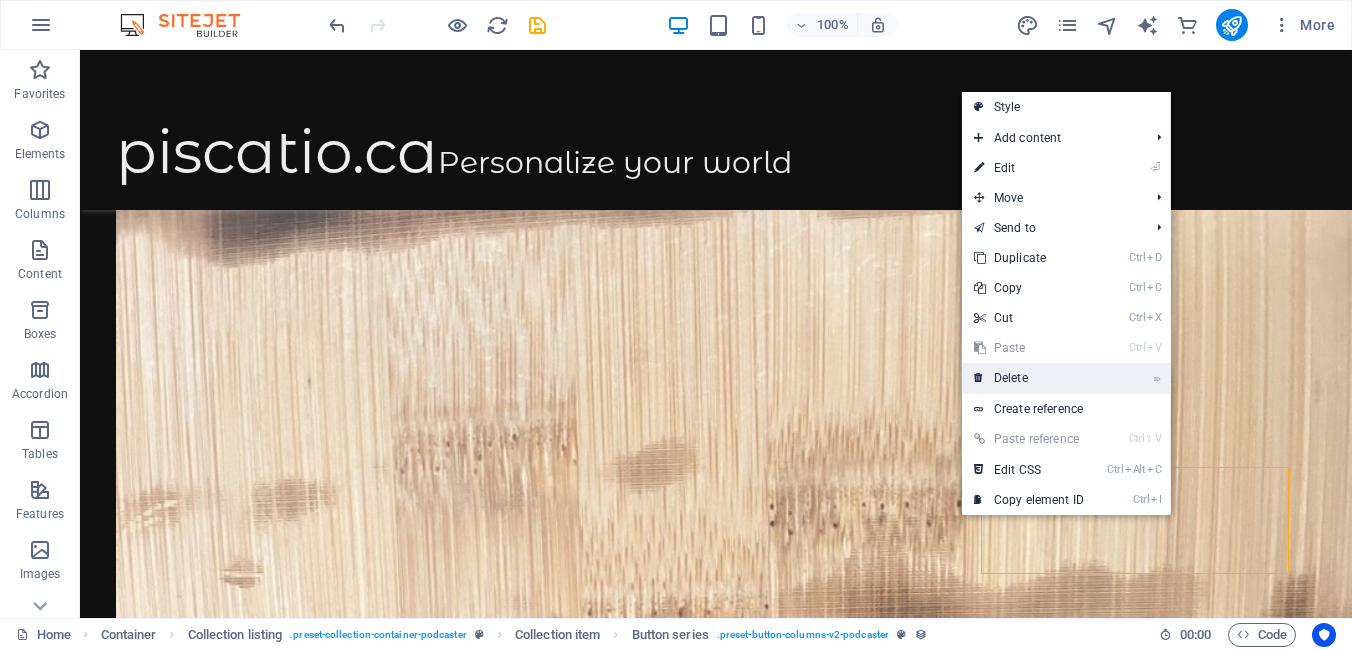 click on "⌦  Delete" at bounding box center (1029, 378) 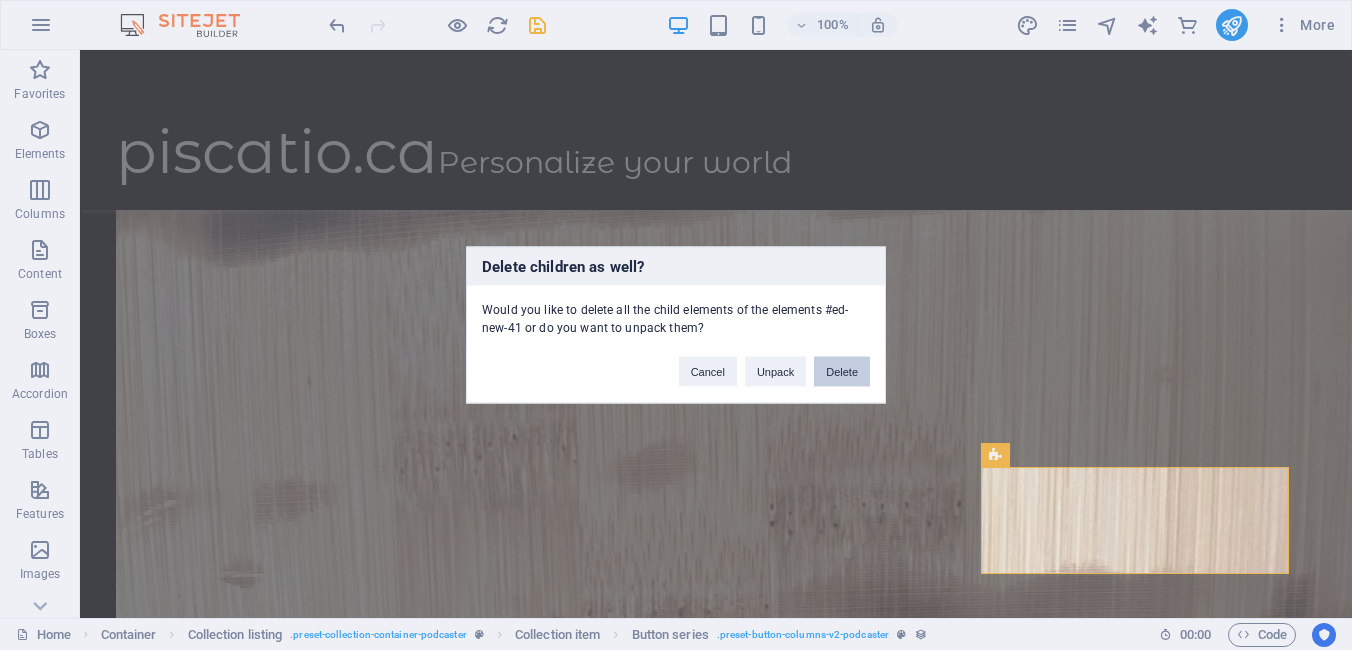 click on "Delete" at bounding box center (842, 372) 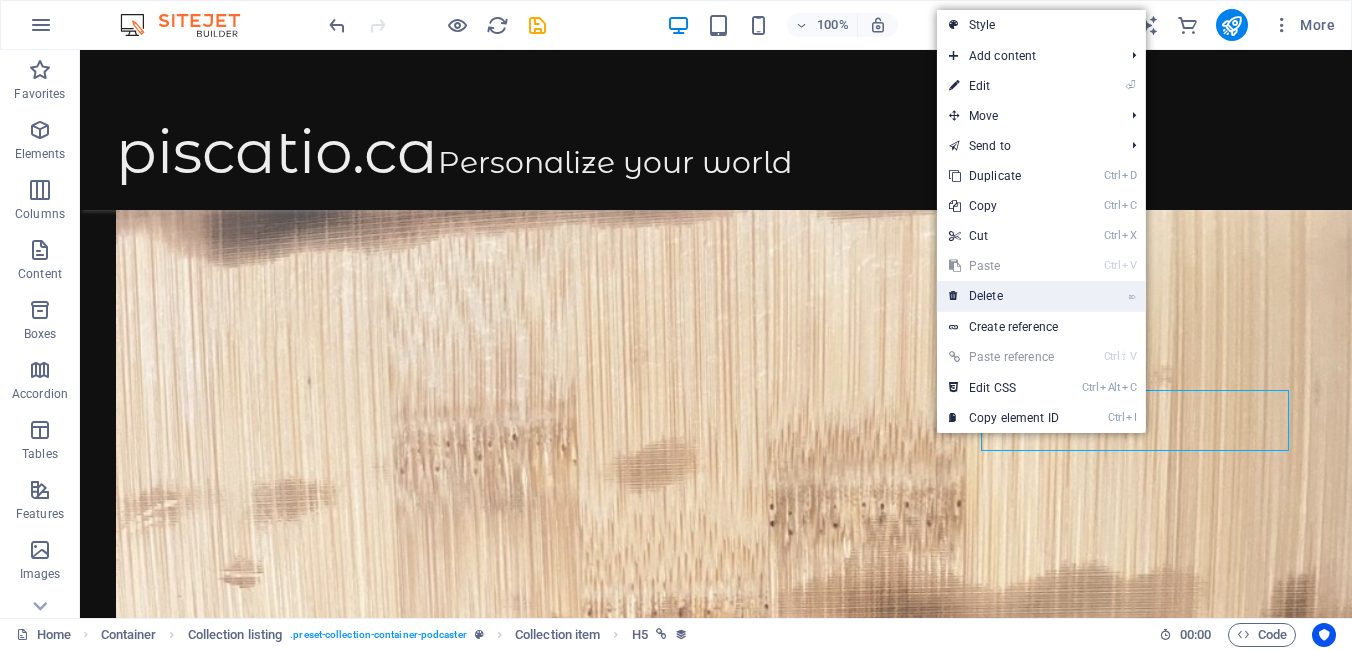 click on "⌦  Delete" at bounding box center (1004, 296) 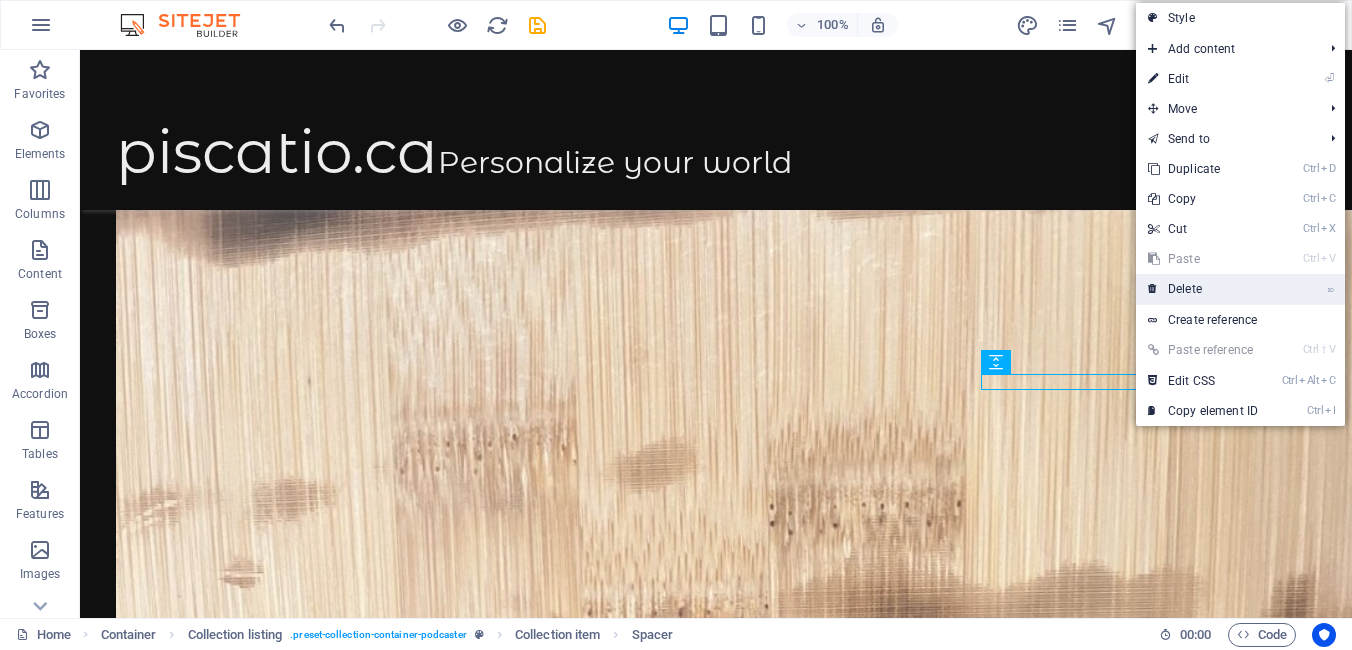 click on "⌦  Delete" at bounding box center (1203, 289) 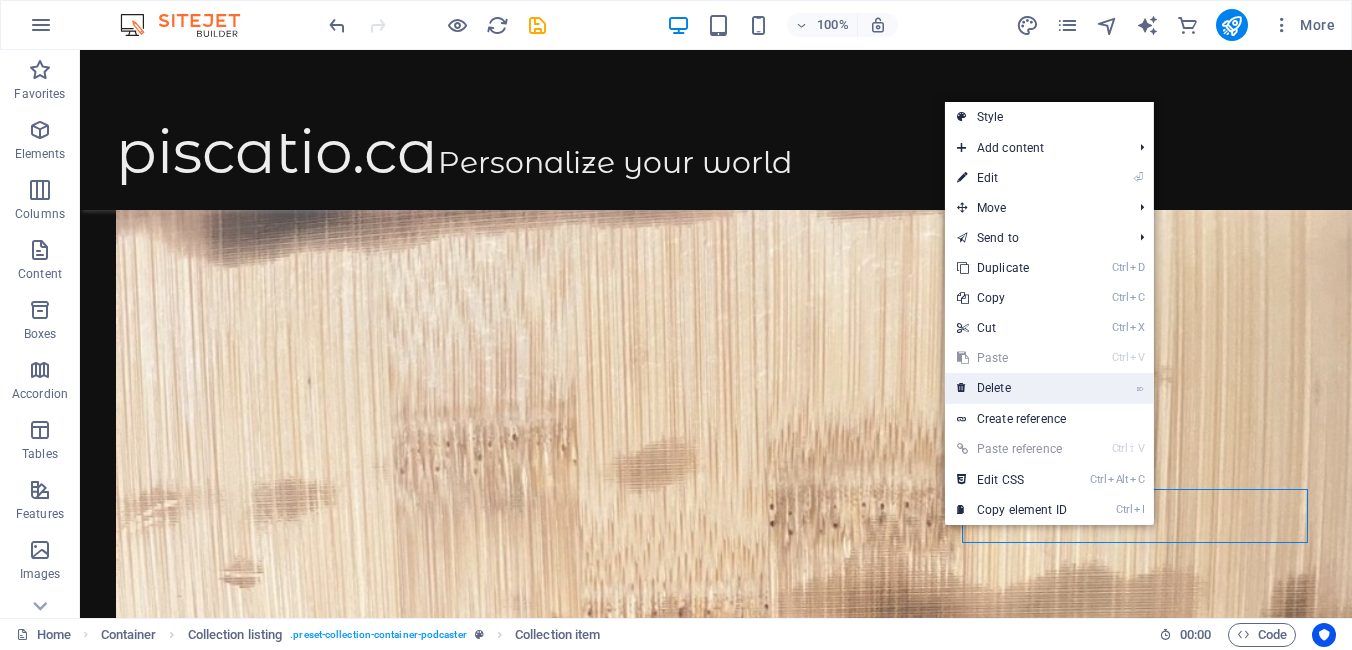 click on "⌦  Delete" at bounding box center [1012, 388] 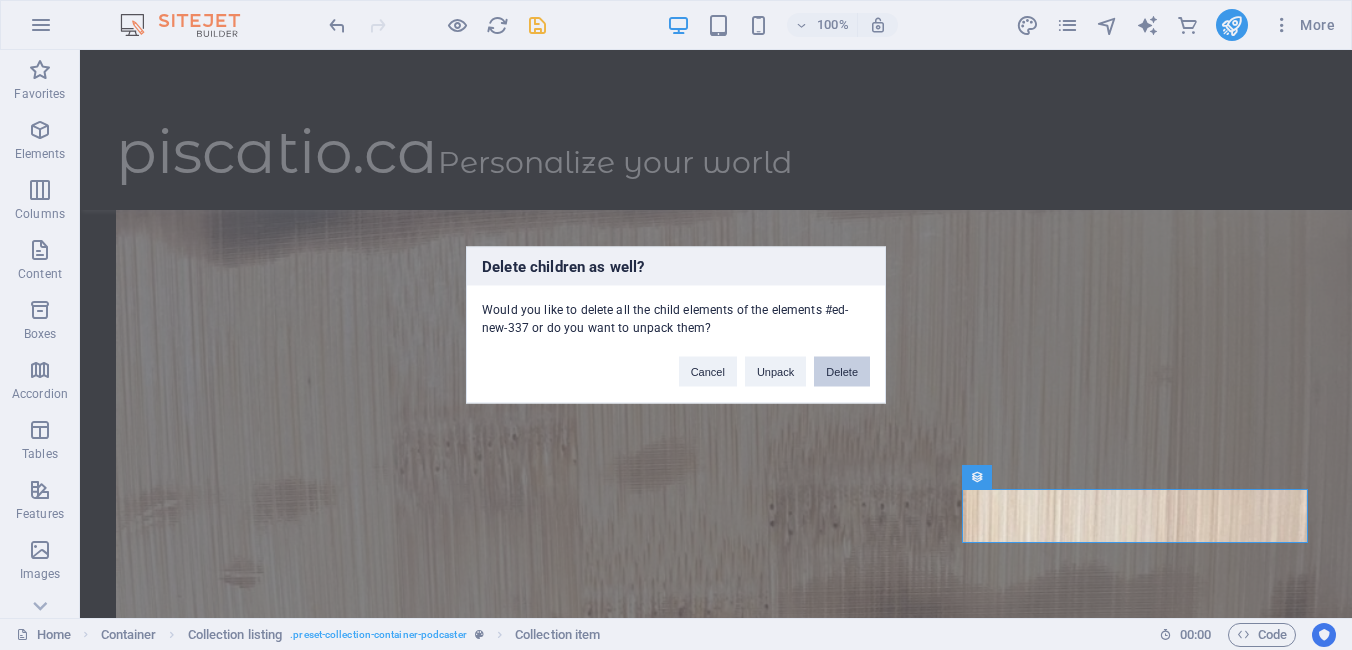 click on "Delete" at bounding box center [842, 372] 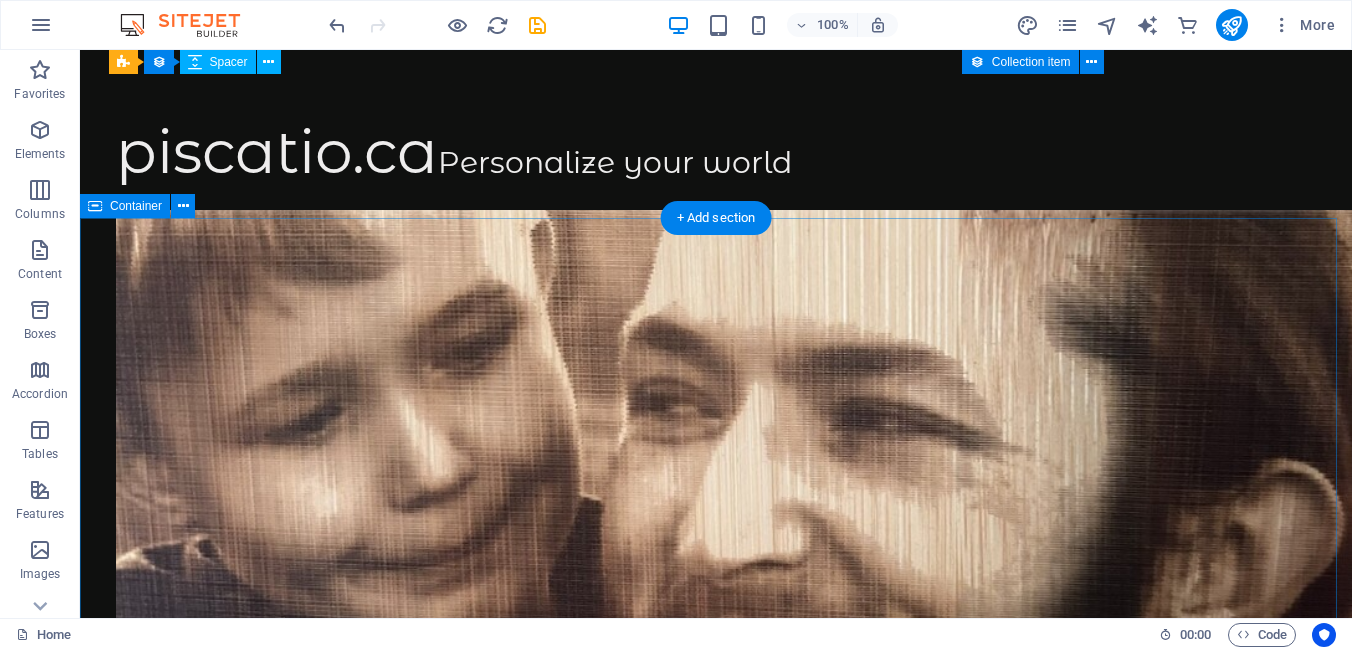 scroll, scrollTop: 2000, scrollLeft: 0, axis: vertical 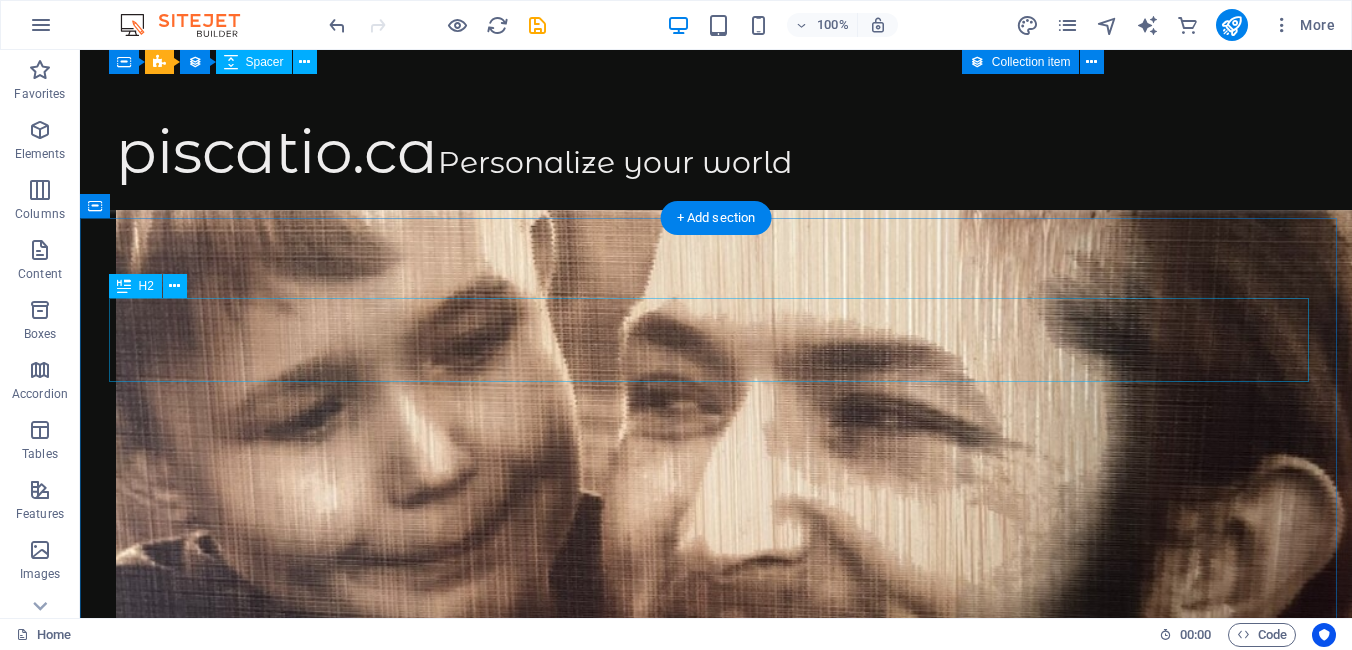 click on "Meet the host" at bounding box center [716, 7806] 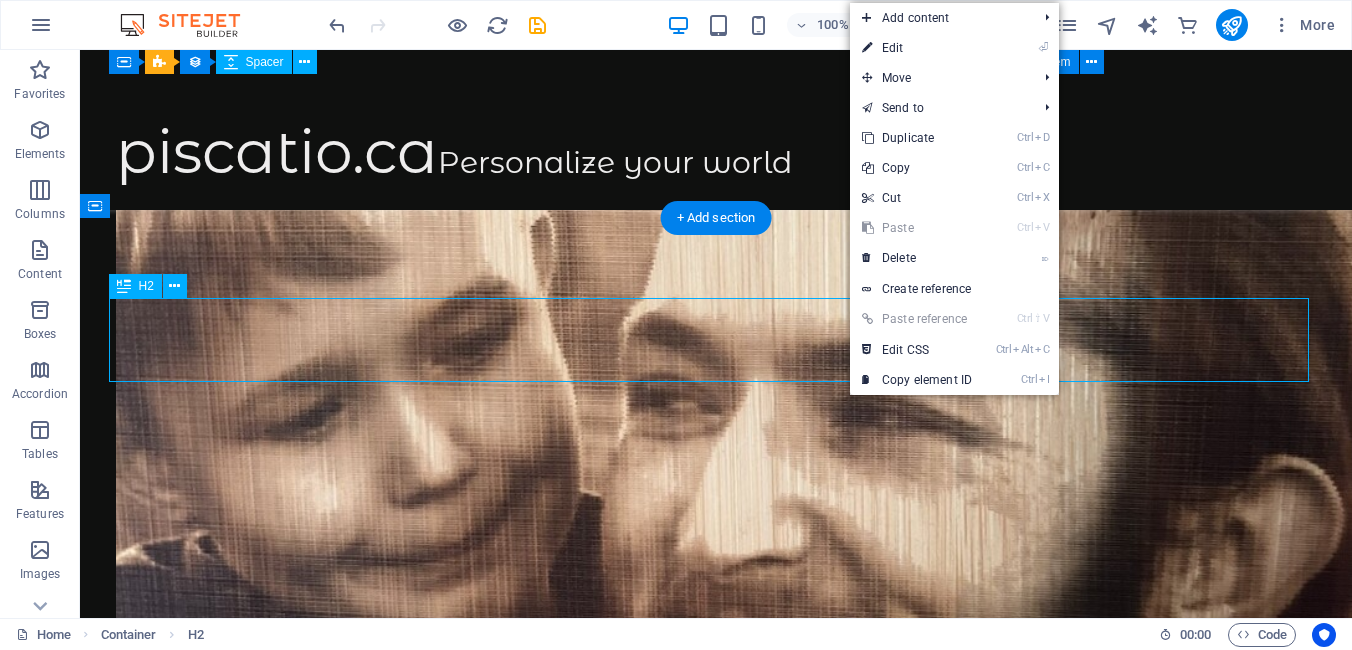 click on "Meet the host" at bounding box center (716, 7806) 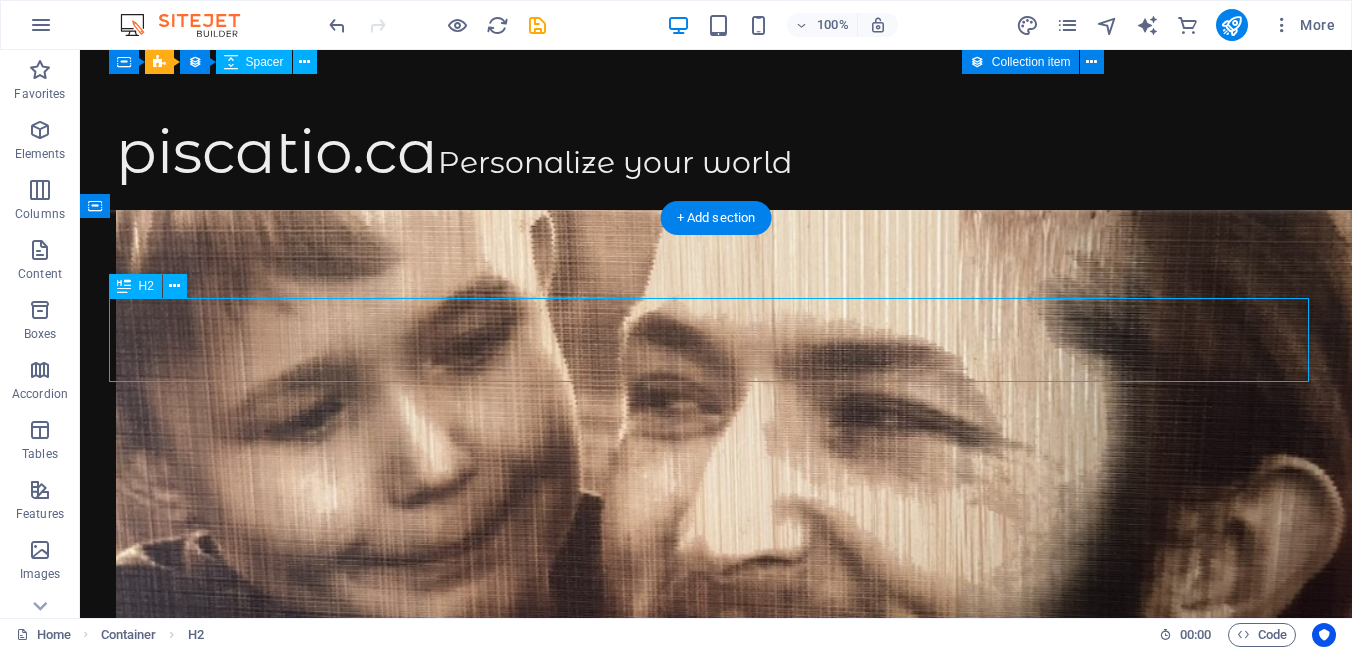 click on "Meet the host" at bounding box center (716, 7806) 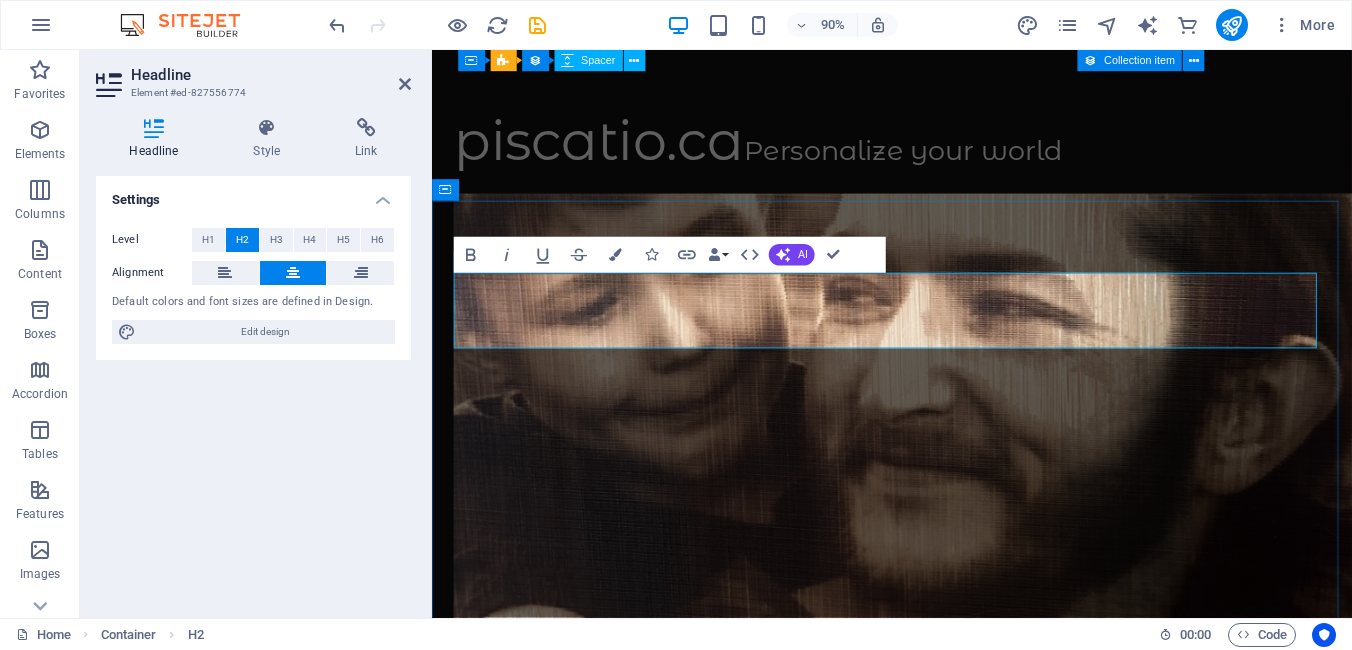 type 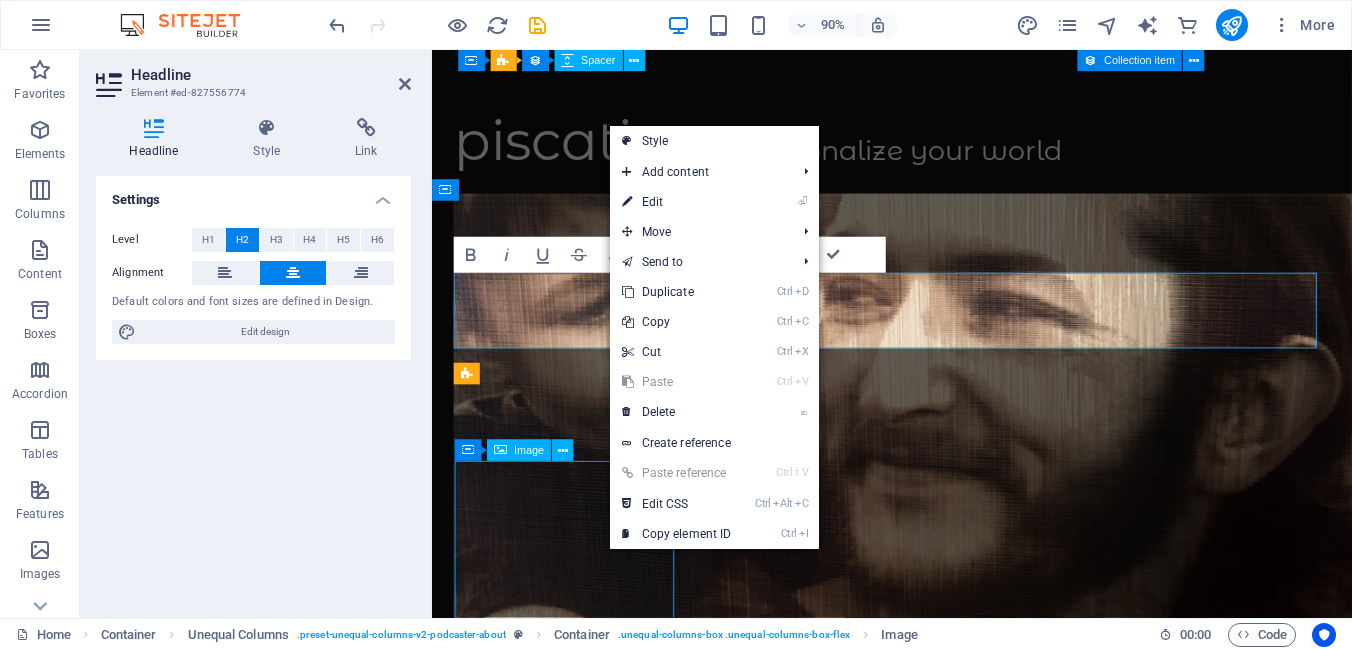 scroll, scrollTop: 2000, scrollLeft: 0, axis: vertical 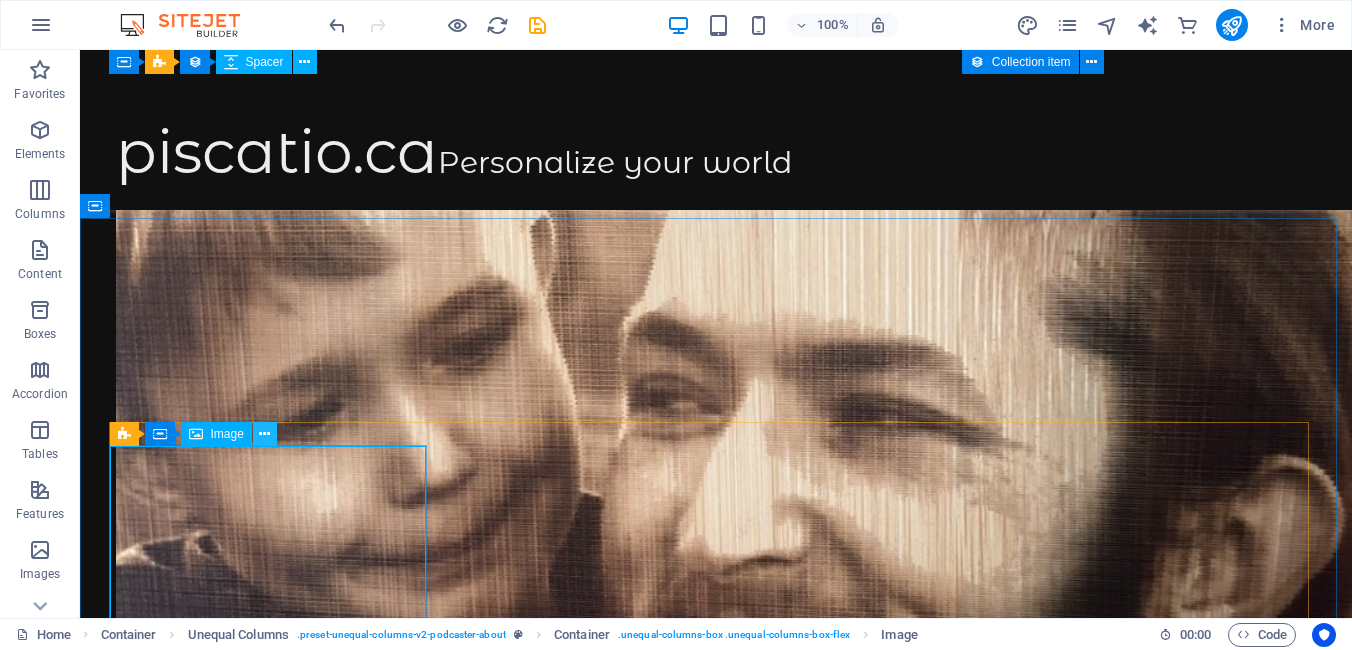 click at bounding box center (264, 434) 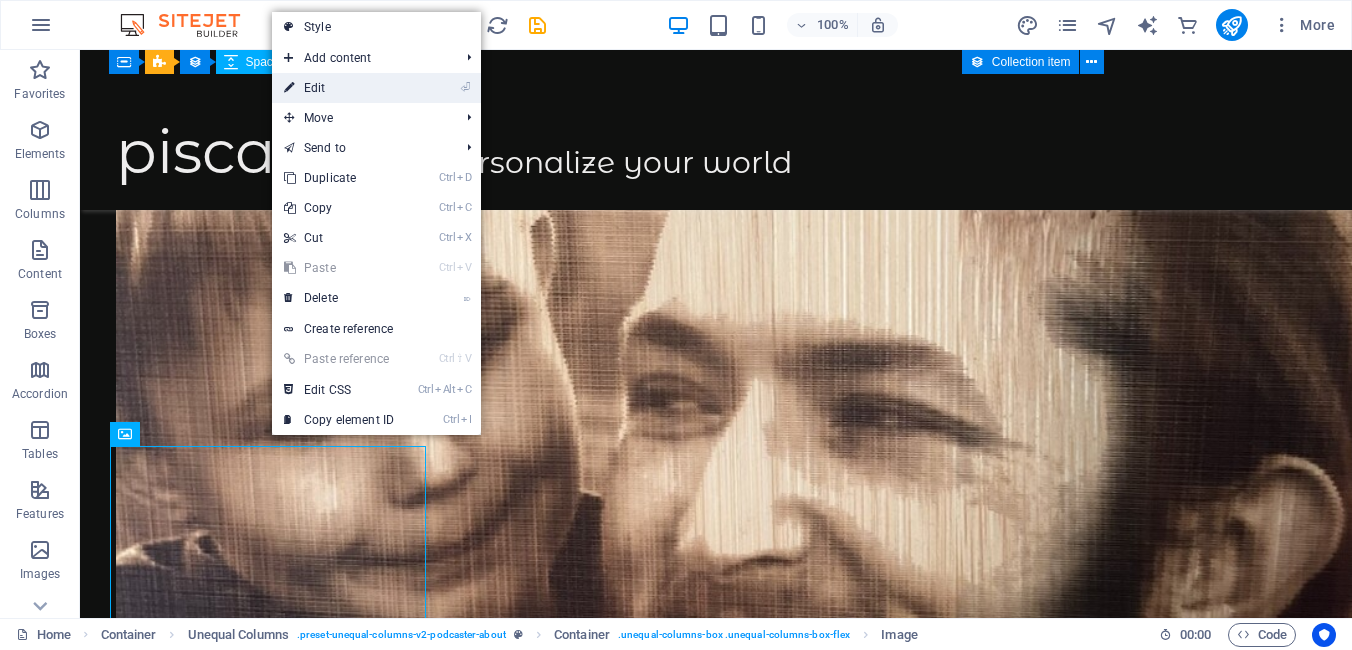 click on "⏎  Edit" at bounding box center (339, 88) 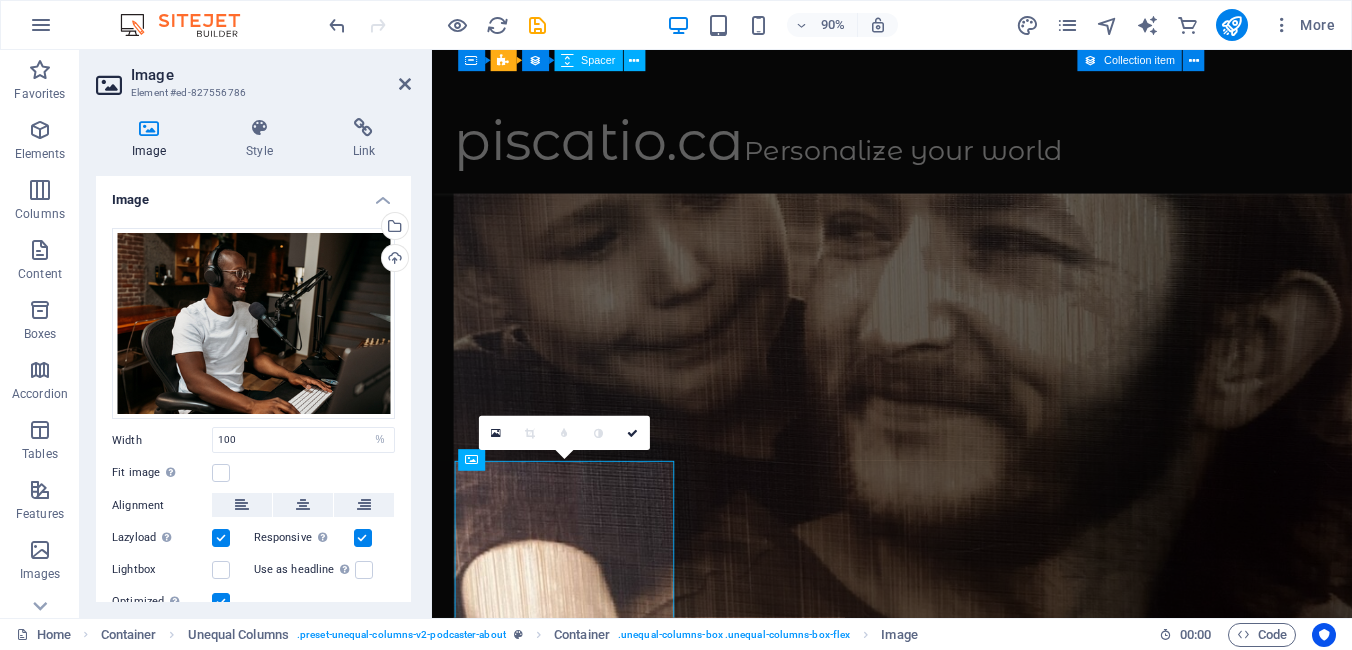 scroll, scrollTop: 1927, scrollLeft: 0, axis: vertical 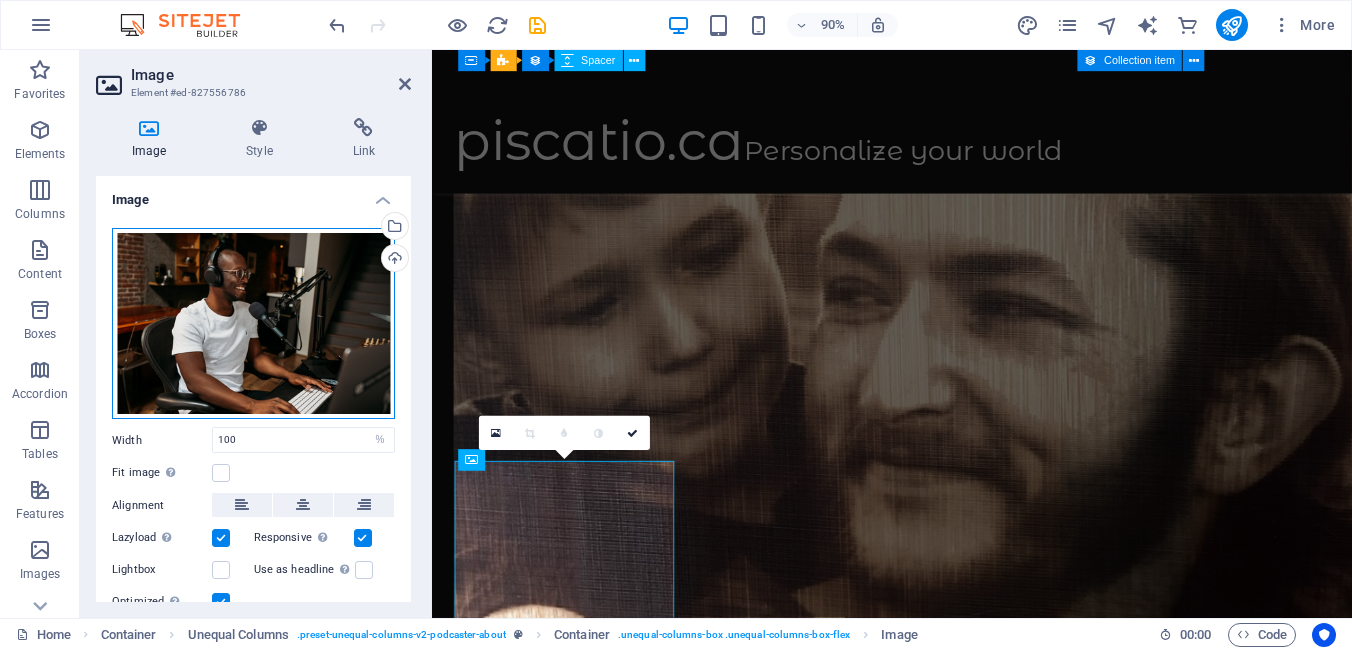 click on "Drag files here, click to choose files or select files from Files or our free stock photos & videos" at bounding box center [253, 324] 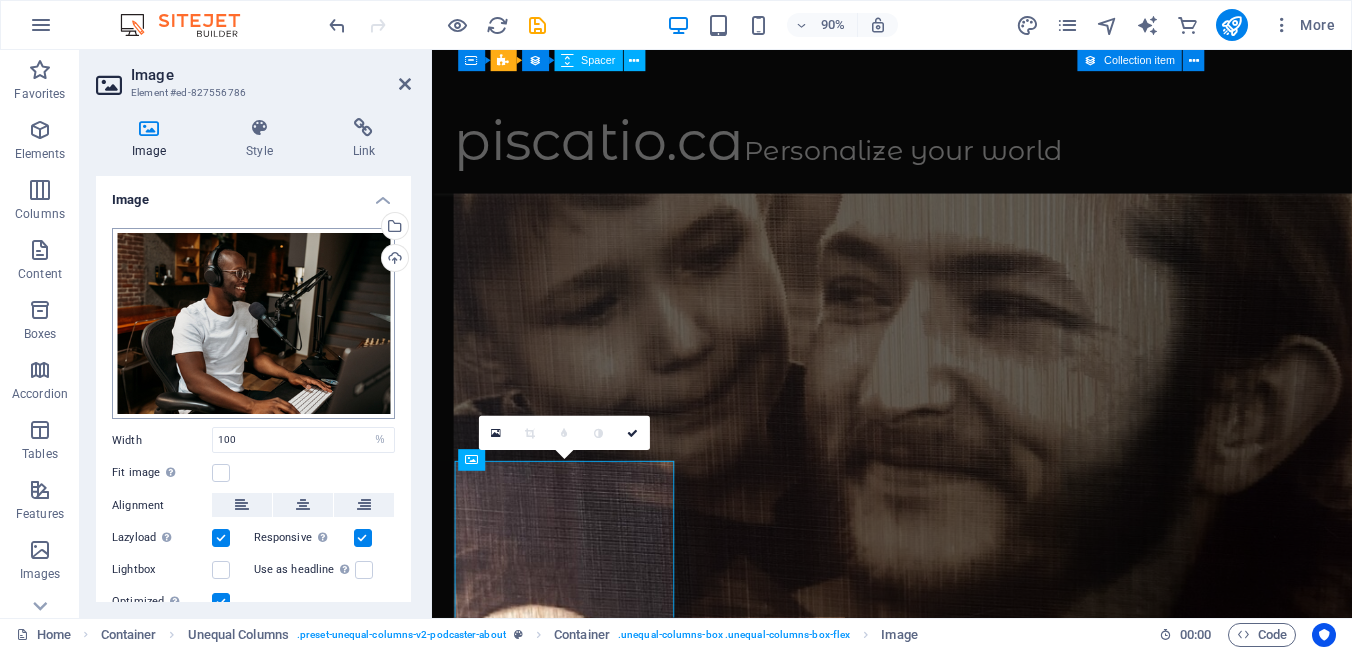scroll, scrollTop: 1901, scrollLeft: 0, axis: vertical 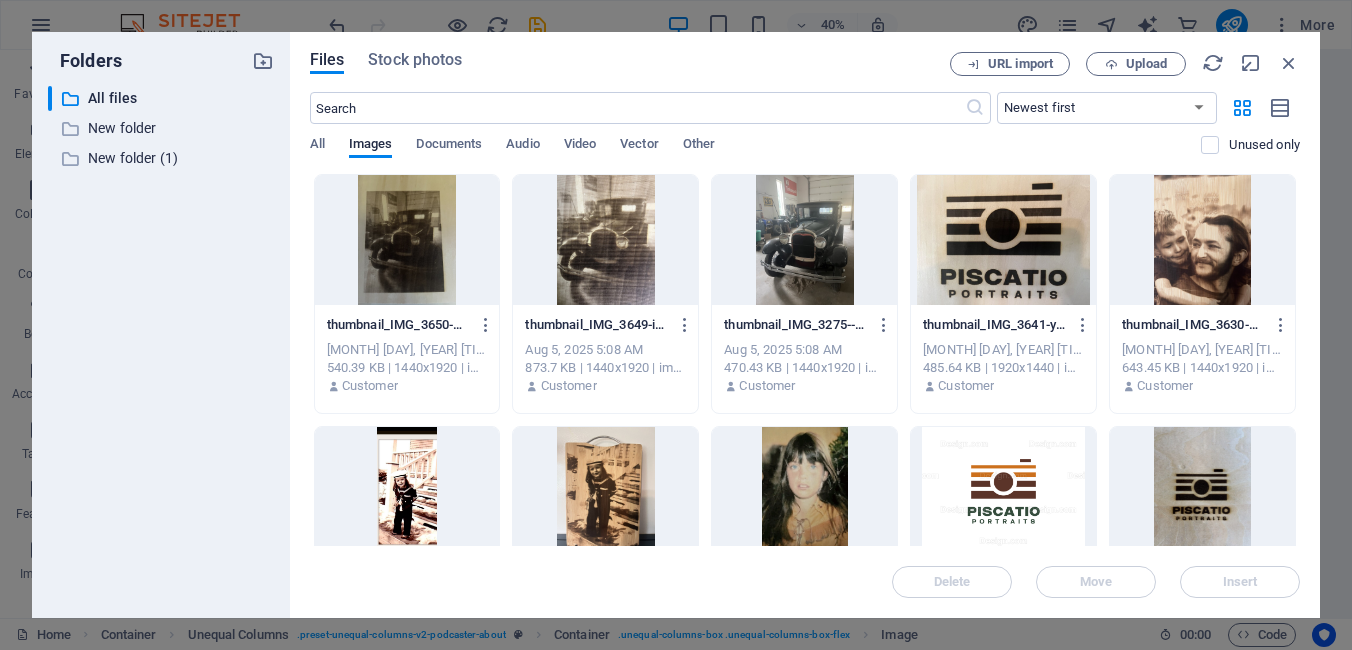 click at bounding box center (605, 492) 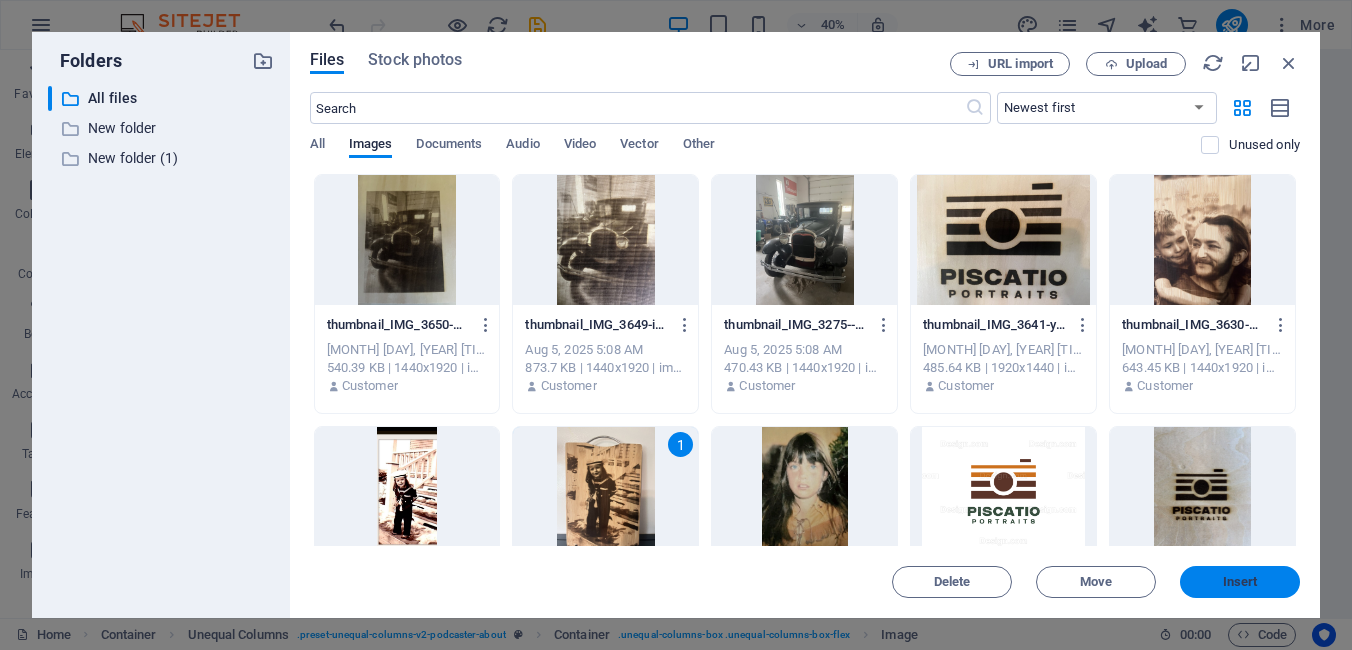 click on "Insert" at bounding box center (1240, 582) 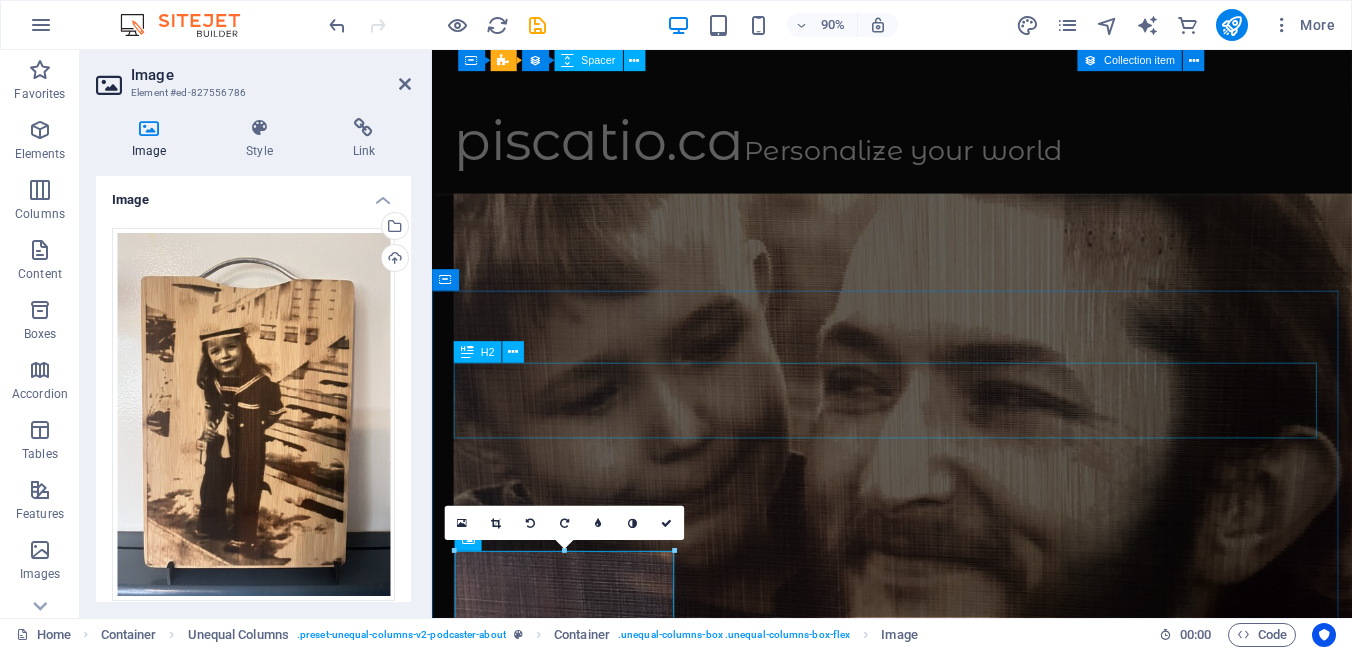 scroll, scrollTop: 1927, scrollLeft: 0, axis: vertical 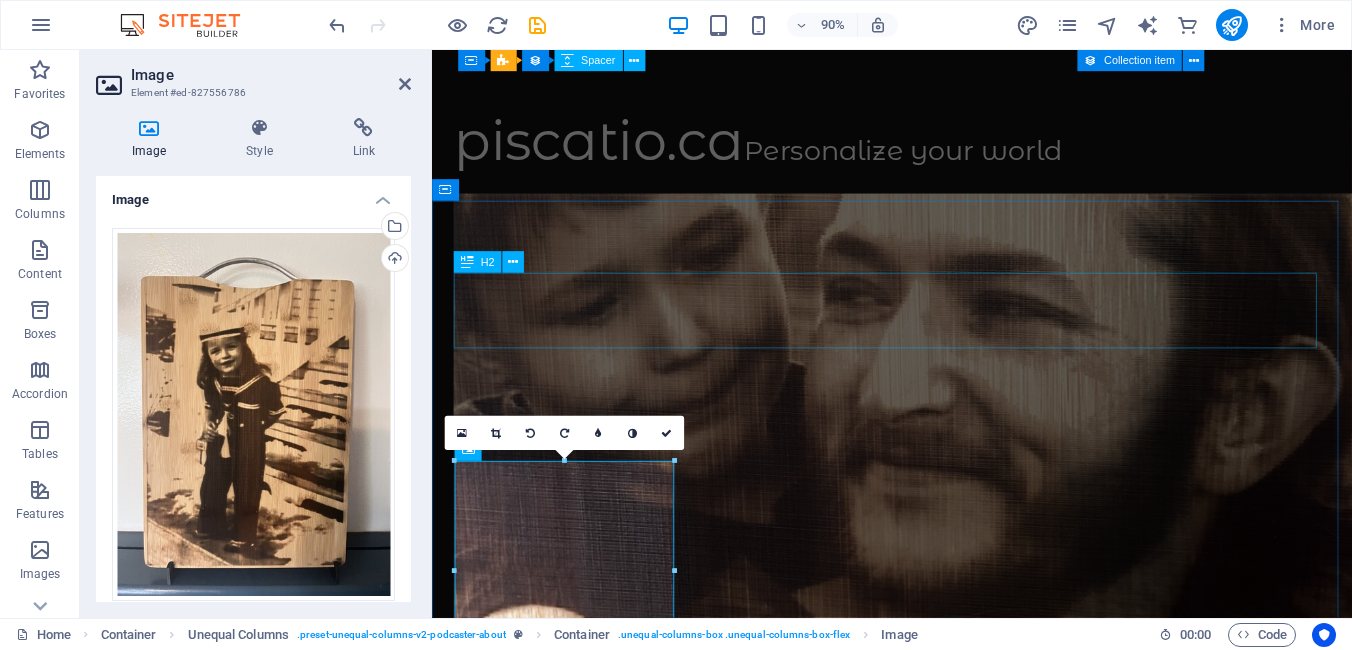 click on "THE PICTURE AND ITS STORY" at bounding box center [943, 6576] 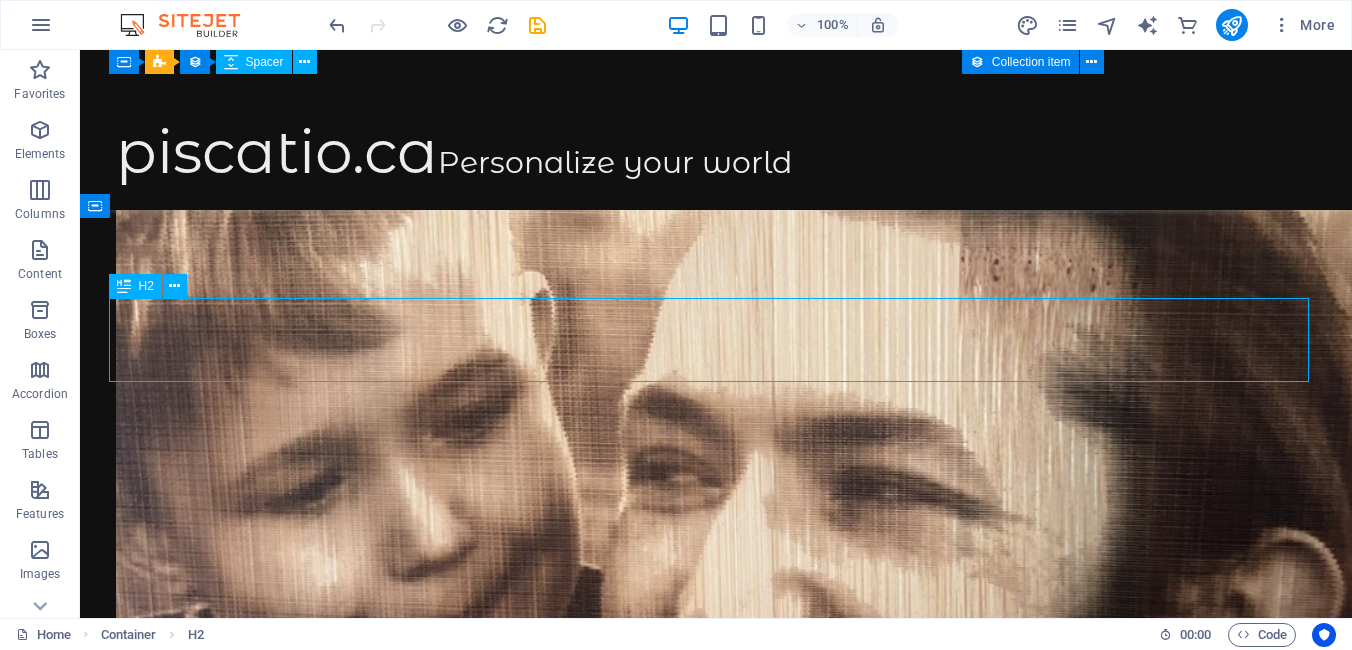 scroll, scrollTop: 2000, scrollLeft: 0, axis: vertical 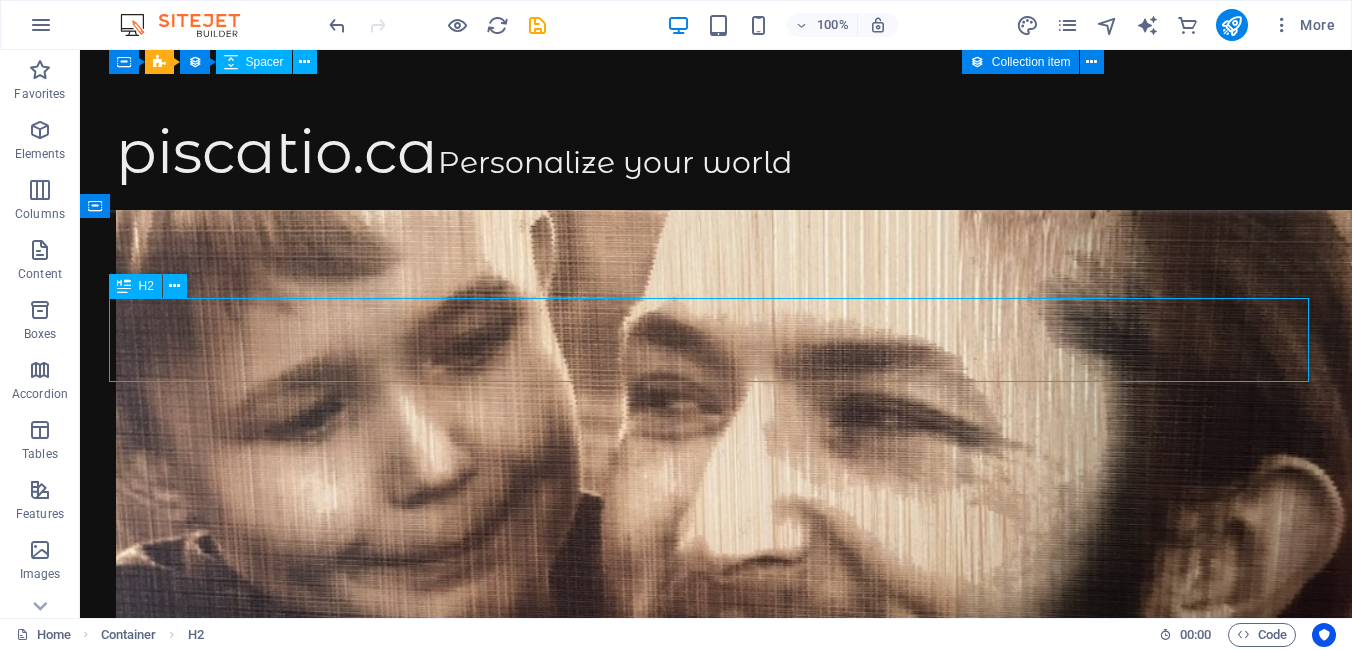 click on "THE PICTURE AND ITS STORY" at bounding box center [716, 7806] 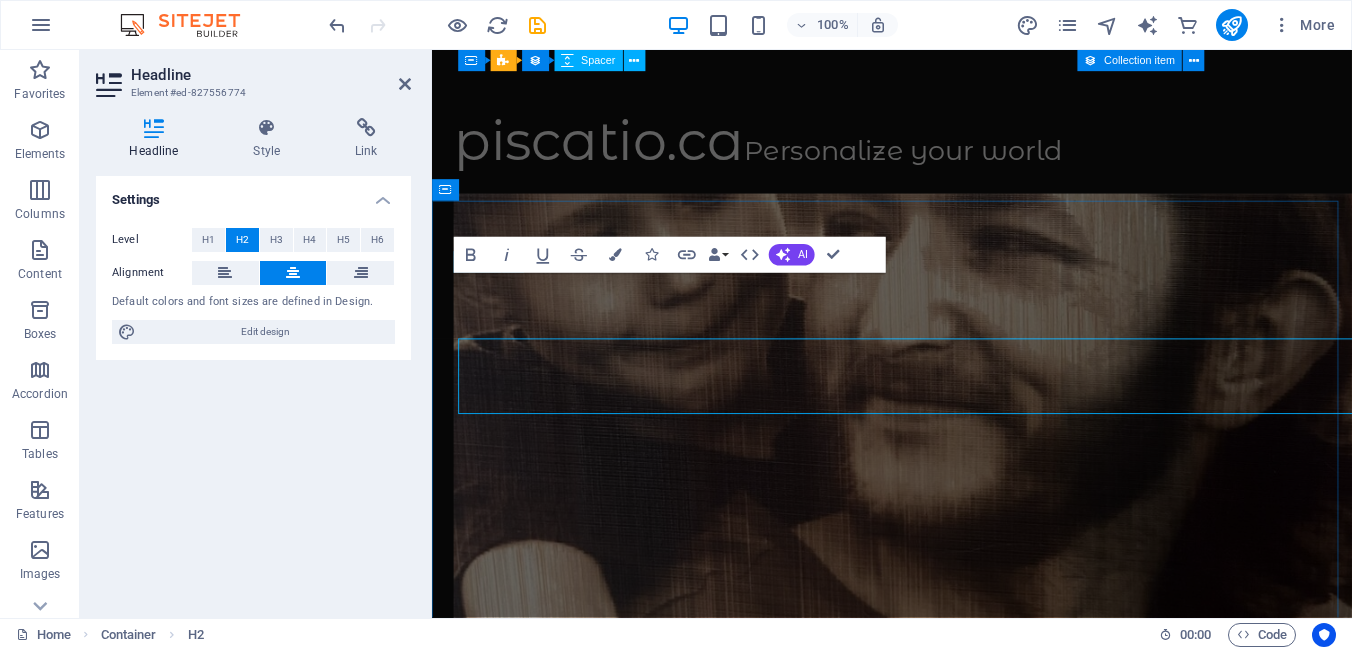 scroll, scrollTop: 1927, scrollLeft: 0, axis: vertical 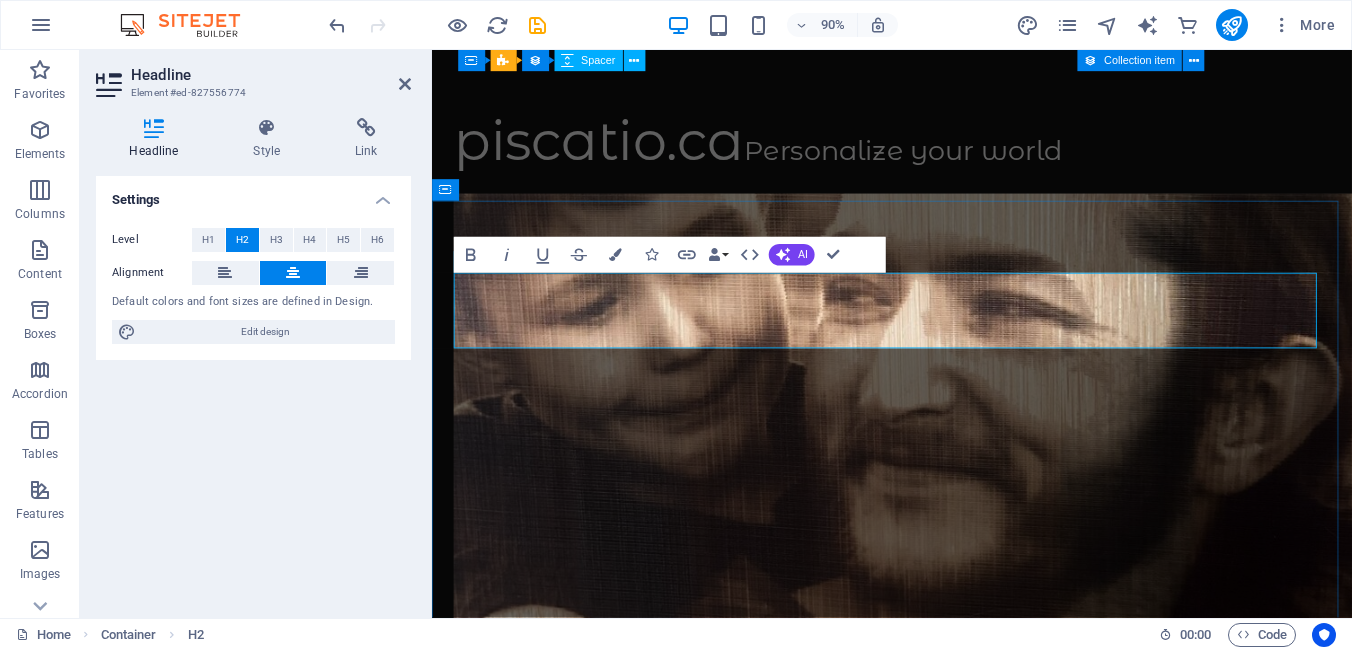 click on "THE PICTURE AND ITS STORY" at bounding box center [943, 6576] 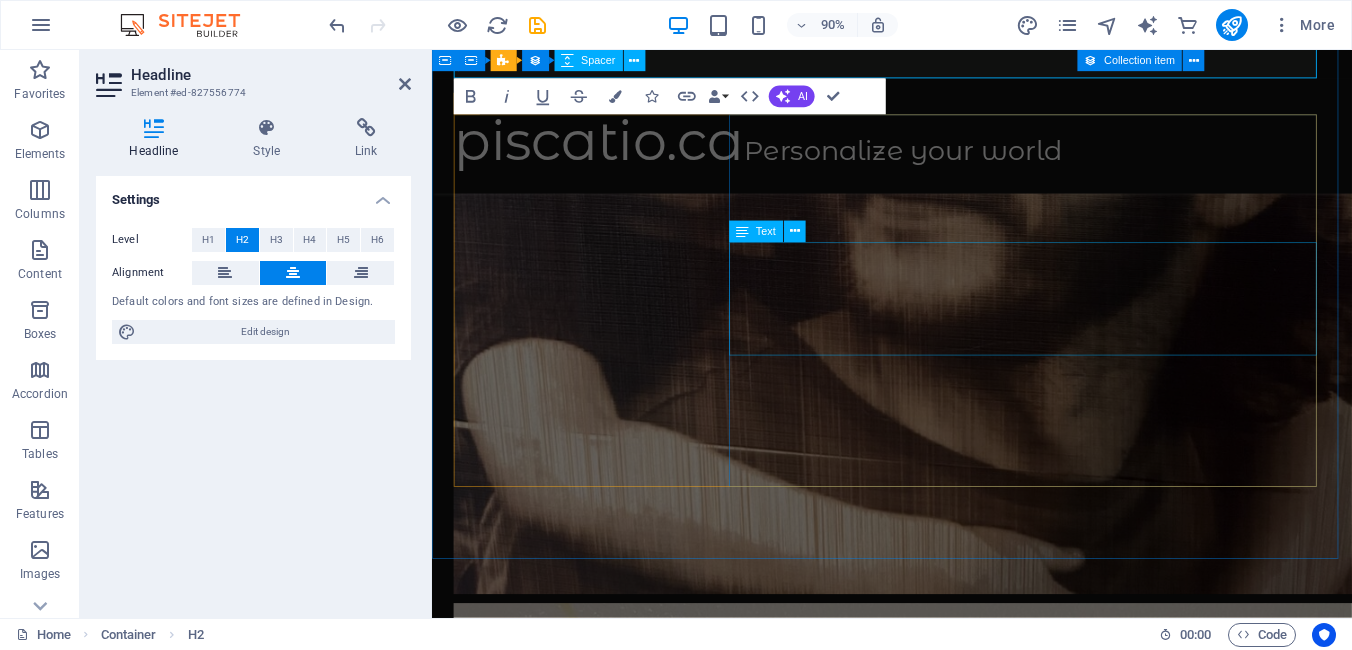 scroll, scrollTop: 2227, scrollLeft: 0, axis: vertical 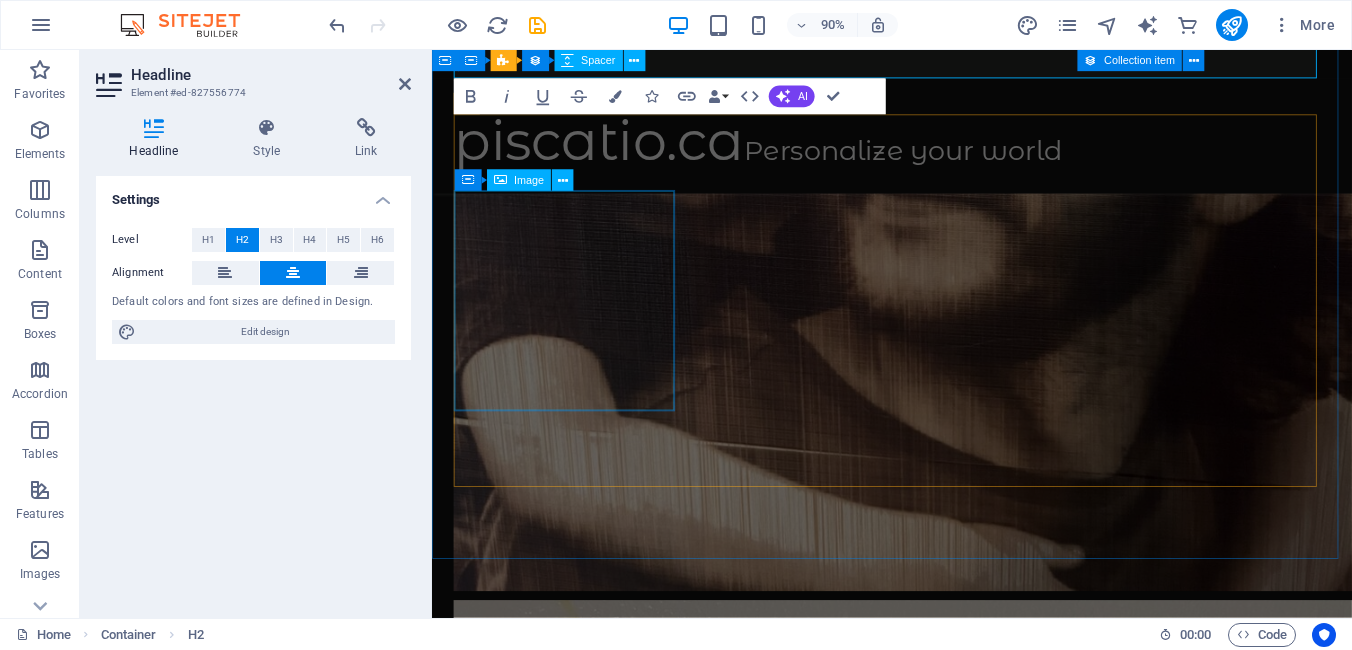 click at bounding box center [943, 6845] 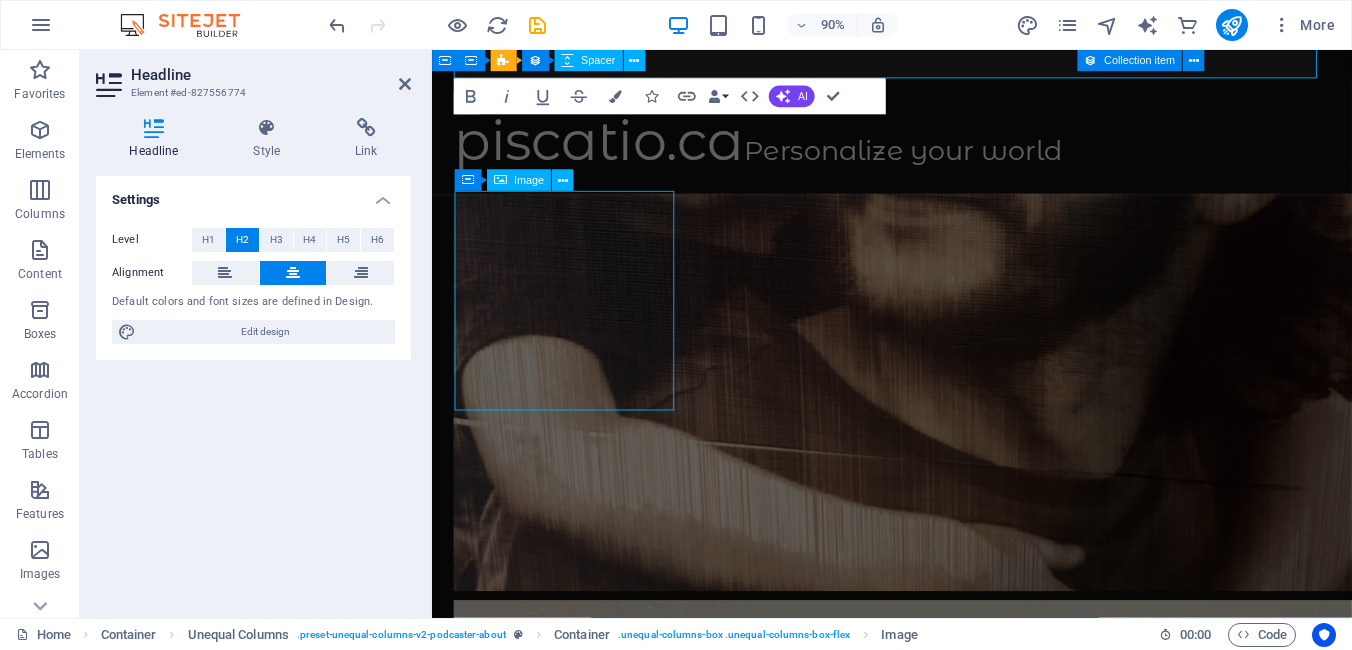 scroll, scrollTop: 2300, scrollLeft: 0, axis: vertical 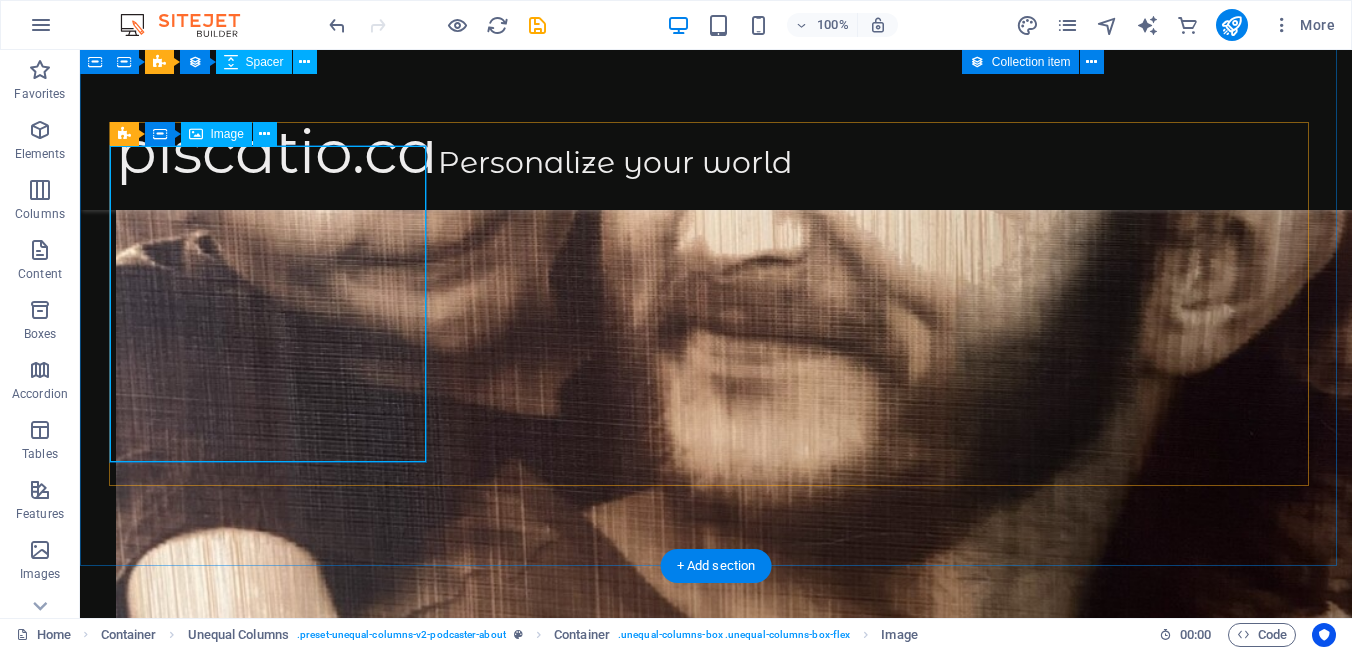 click at bounding box center [716, 8188] 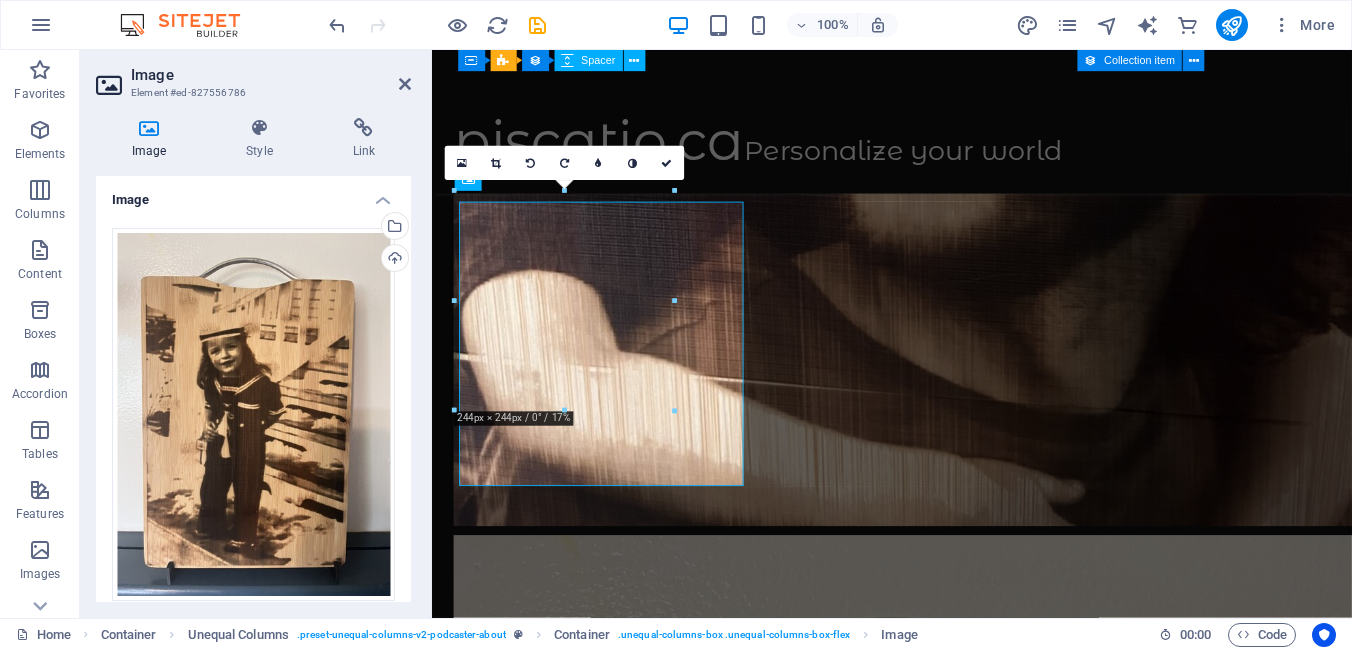 scroll, scrollTop: 2227, scrollLeft: 0, axis: vertical 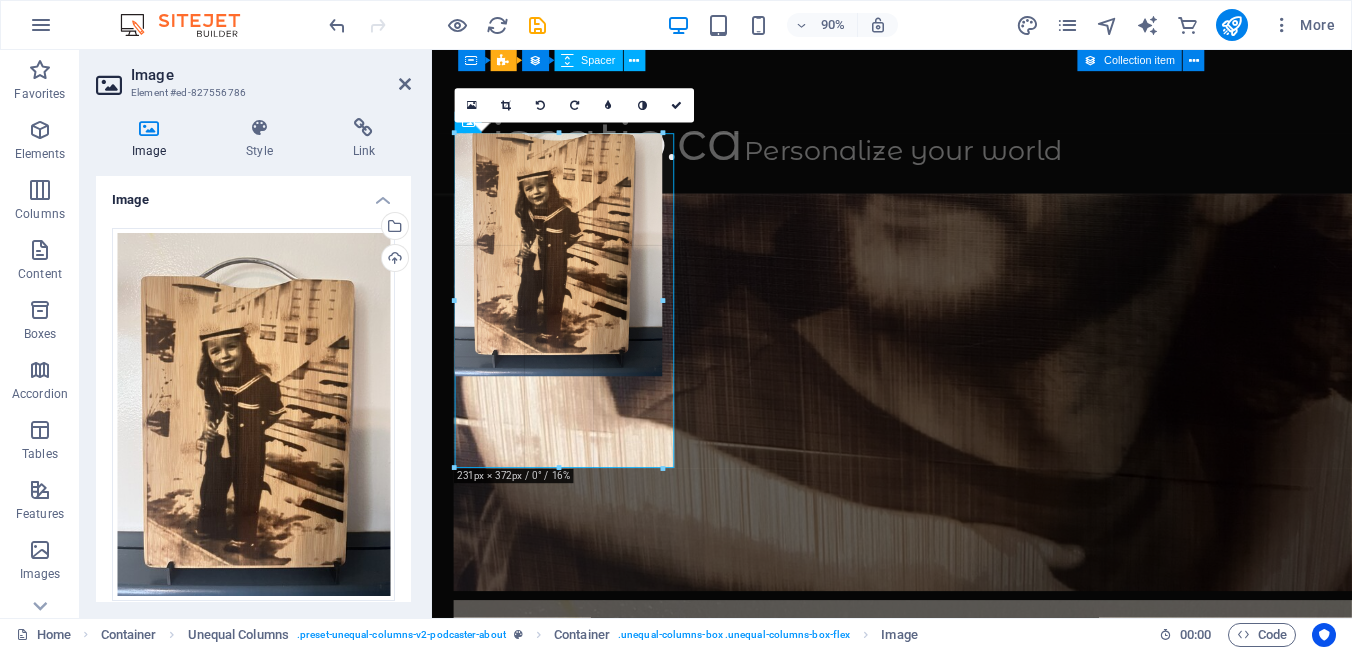 drag, startPoint x: 562, startPoint y: 409, endPoint x: 152, endPoint y: 541, distance: 430.72498 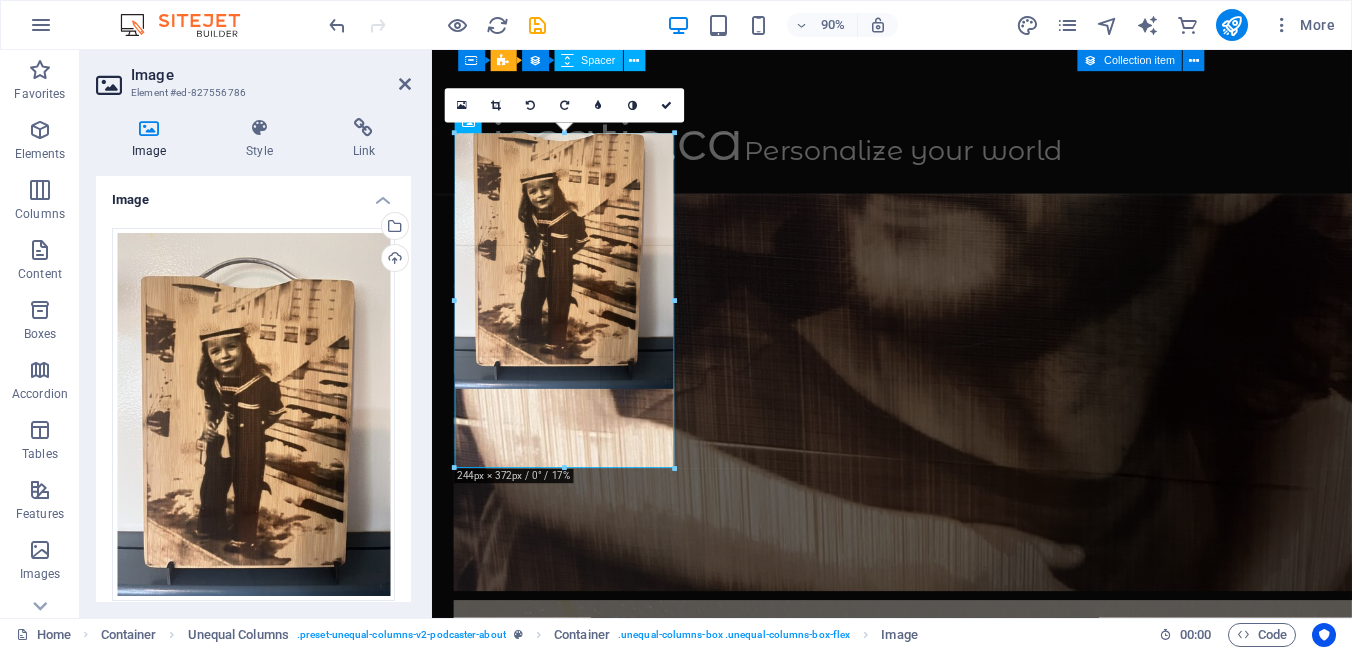 drag, startPoint x: 663, startPoint y: 409, endPoint x: 289, endPoint y: 427, distance: 374.4329 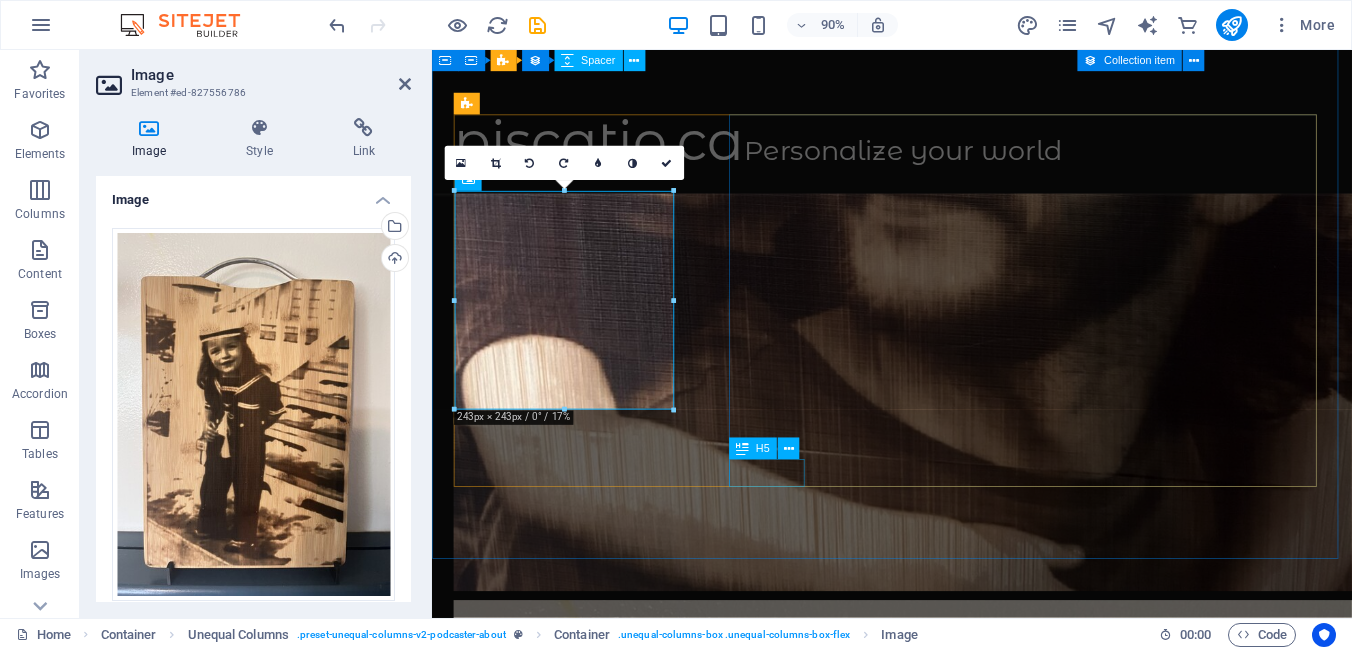 click on "Socials:" at bounding box center (943, 6906) 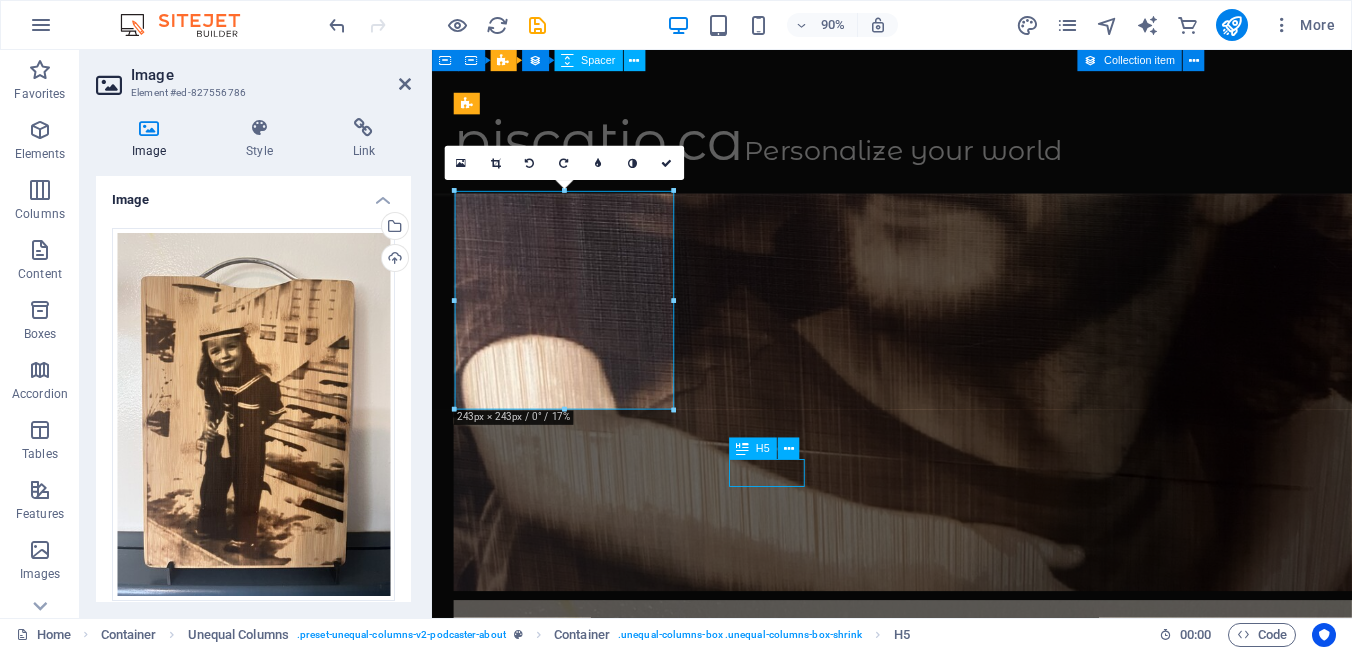 scroll, scrollTop: 2300, scrollLeft: 0, axis: vertical 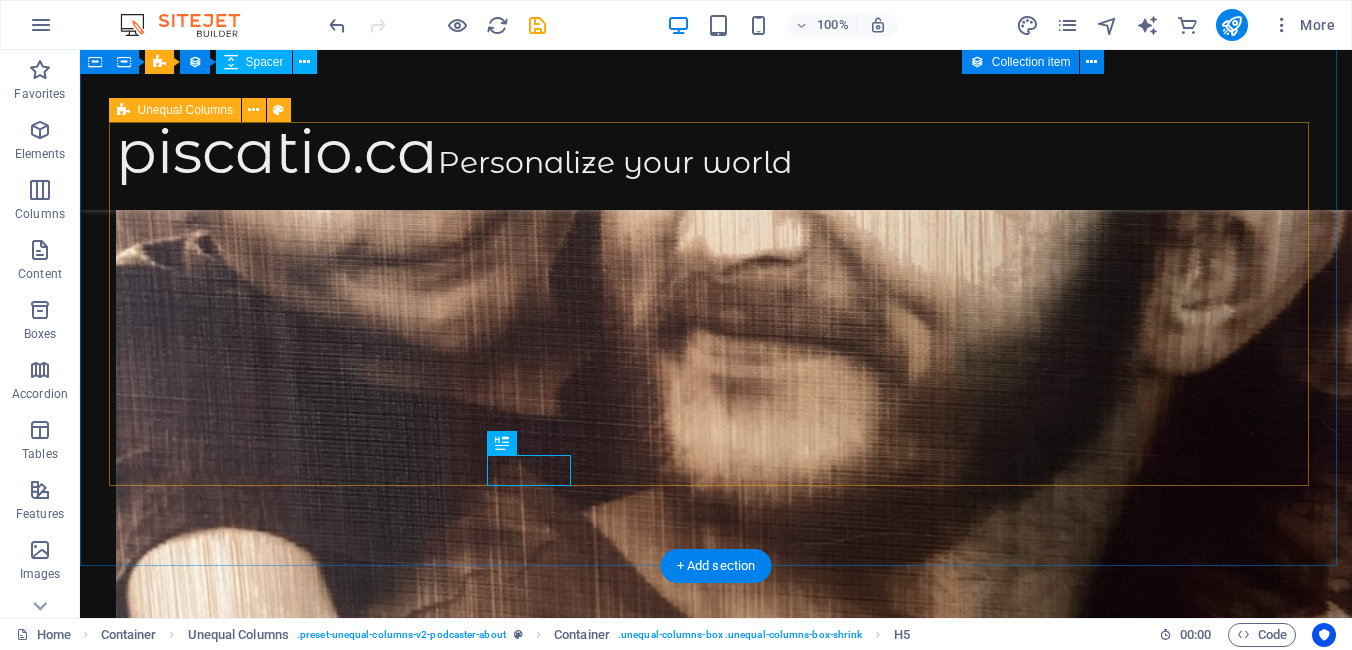 click on "[FIRST] is the charismatic and knowledgeable host of Podcaster. With a great passion, he brings a wealth of expertise and experience to the microphone. [FIRST] have spent years honing his craft and is dedicated to sharing valuable insights and engaging conversations with his listeners. The host has a knack for making complex topics accessible and enjoyable, ensuring that every episode is not only informative but also entertaining. His warm and inviting personality makes listeners feel like they're having a conversation with a close friend, and their enthusiasm is contagious. When [FIRST] isn't behind the mic, you can often find him doing sports, which further fuels his passion for exploring new ideas and perspectives, as well as meeting new people. Socials:" at bounding box center [716, 7929] 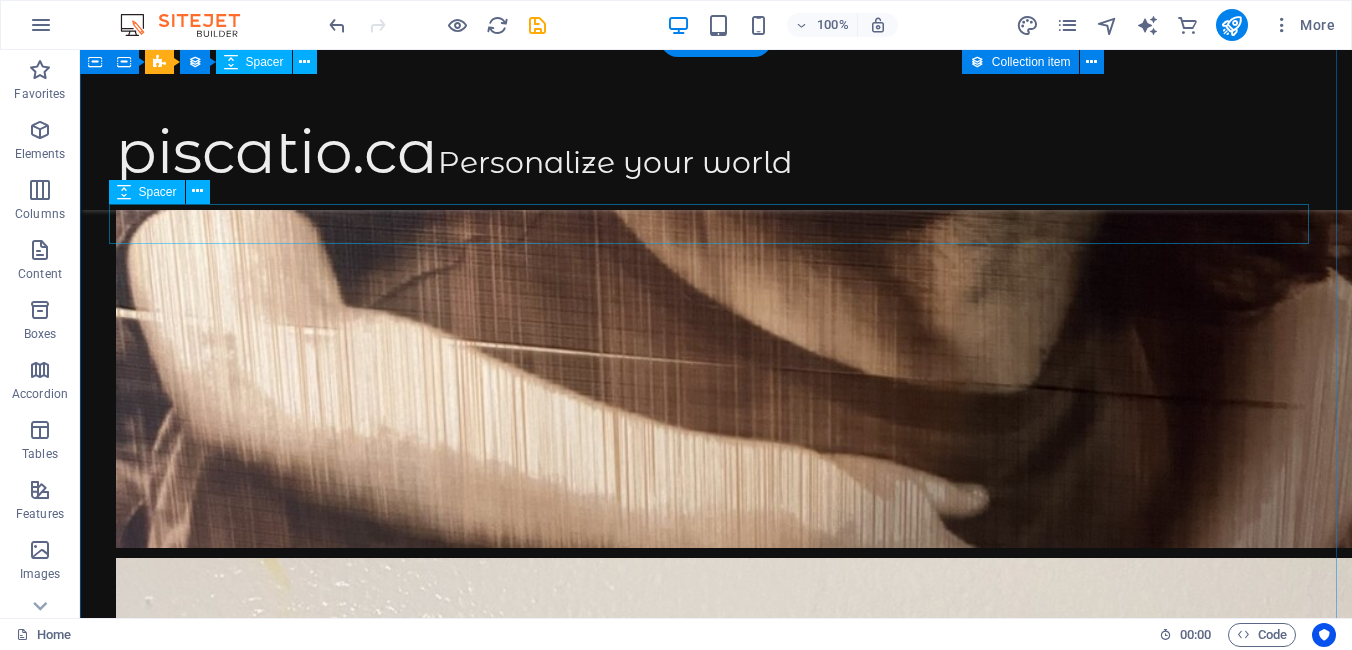 scroll, scrollTop: 2600, scrollLeft: 0, axis: vertical 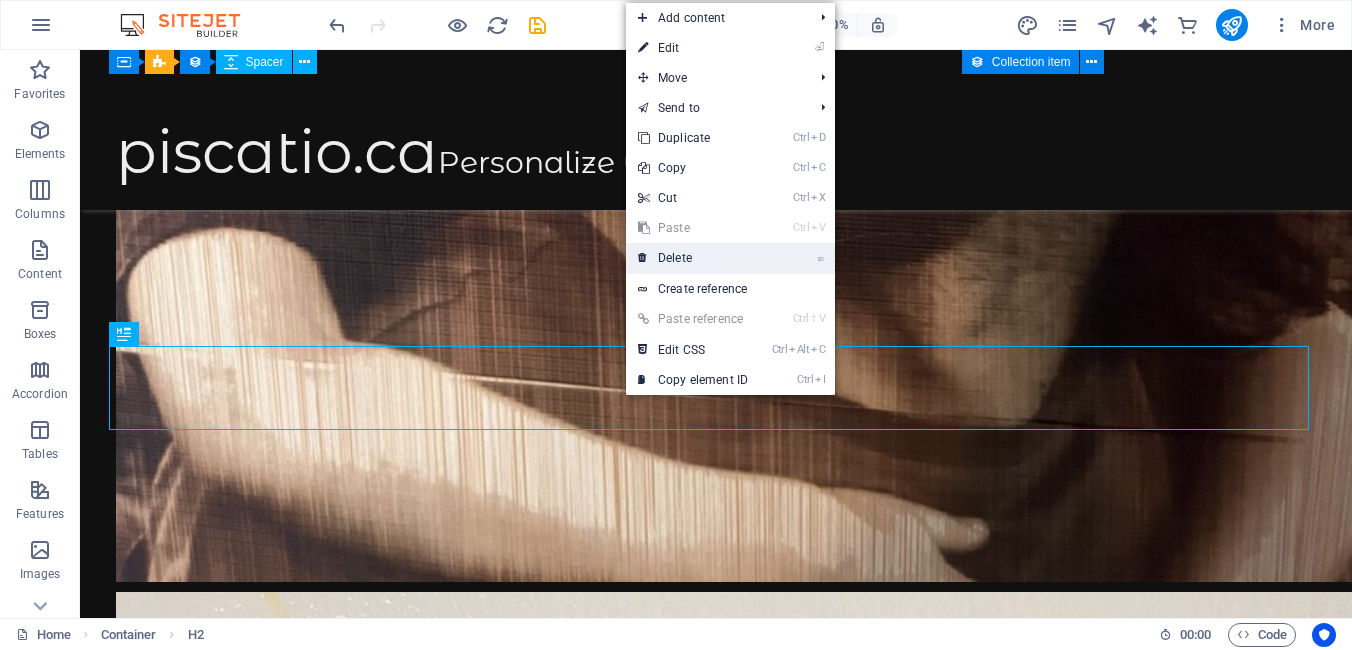 click on "⌦  Delete" at bounding box center [693, 258] 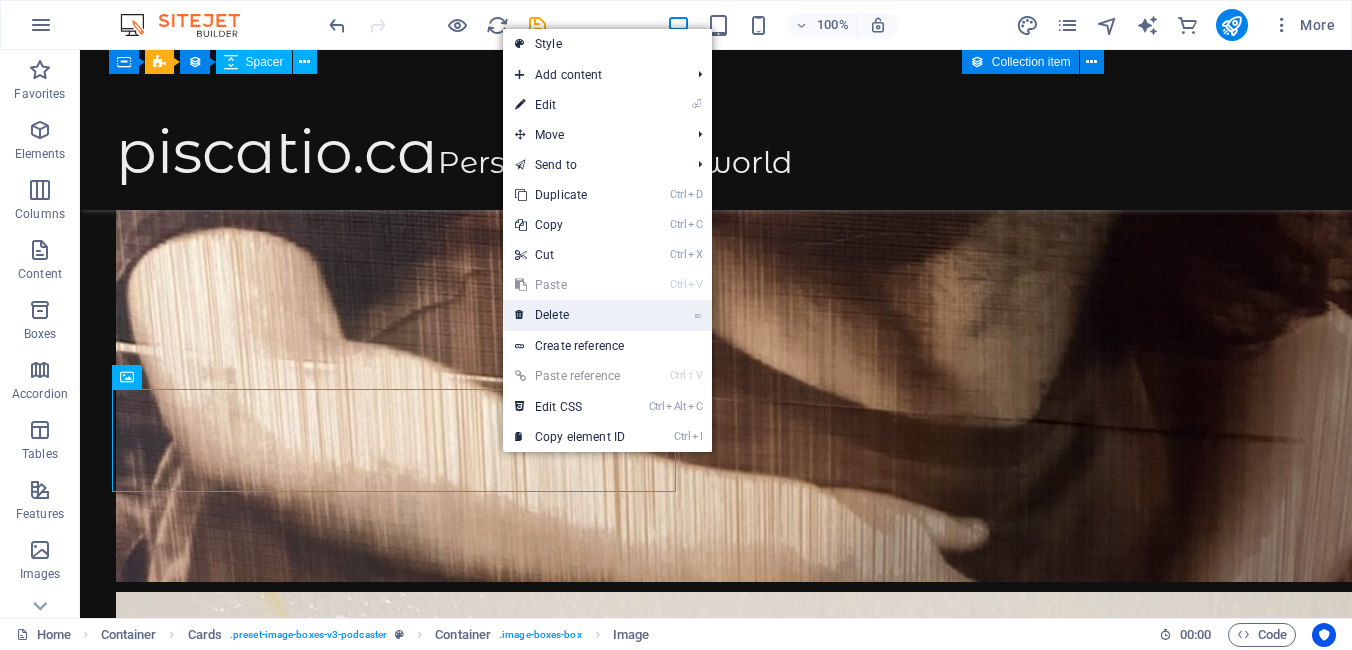 drag, startPoint x: 545, startPoint y: 313, endPoint x: 480, endPoint y: 268, distance: 79.05694 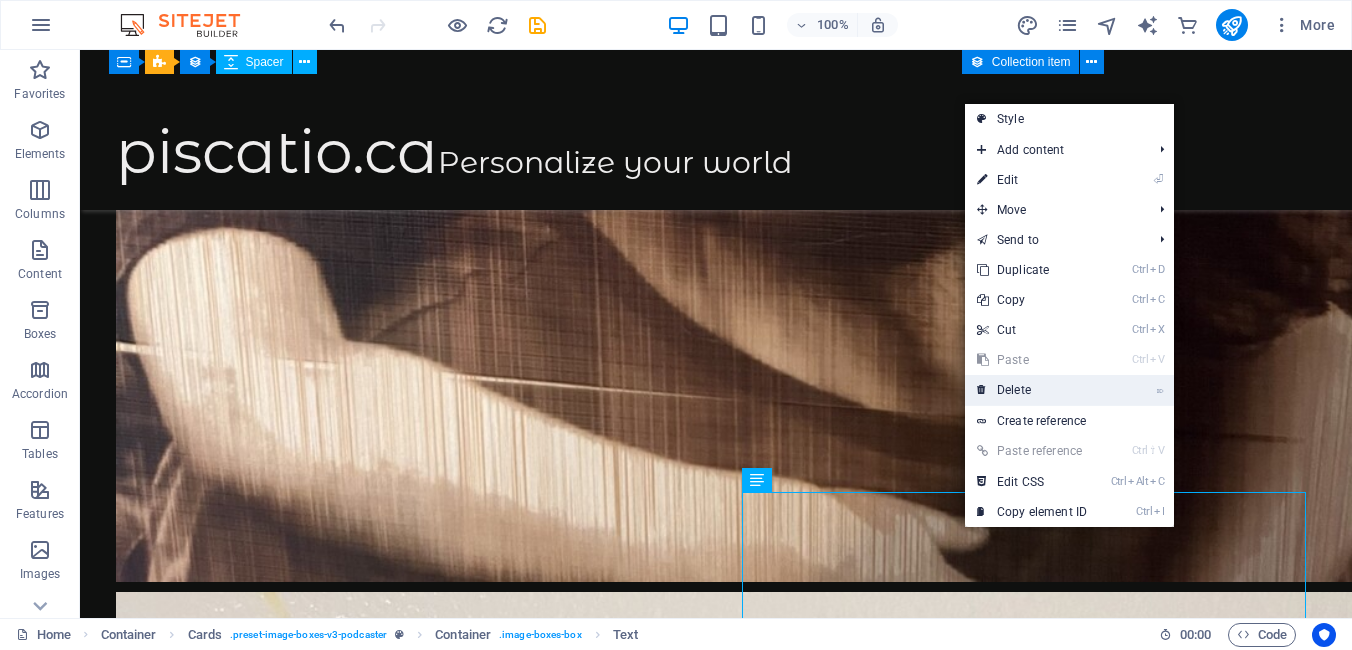 click on "⌦  Delete" at bounding box center (1032, 390) 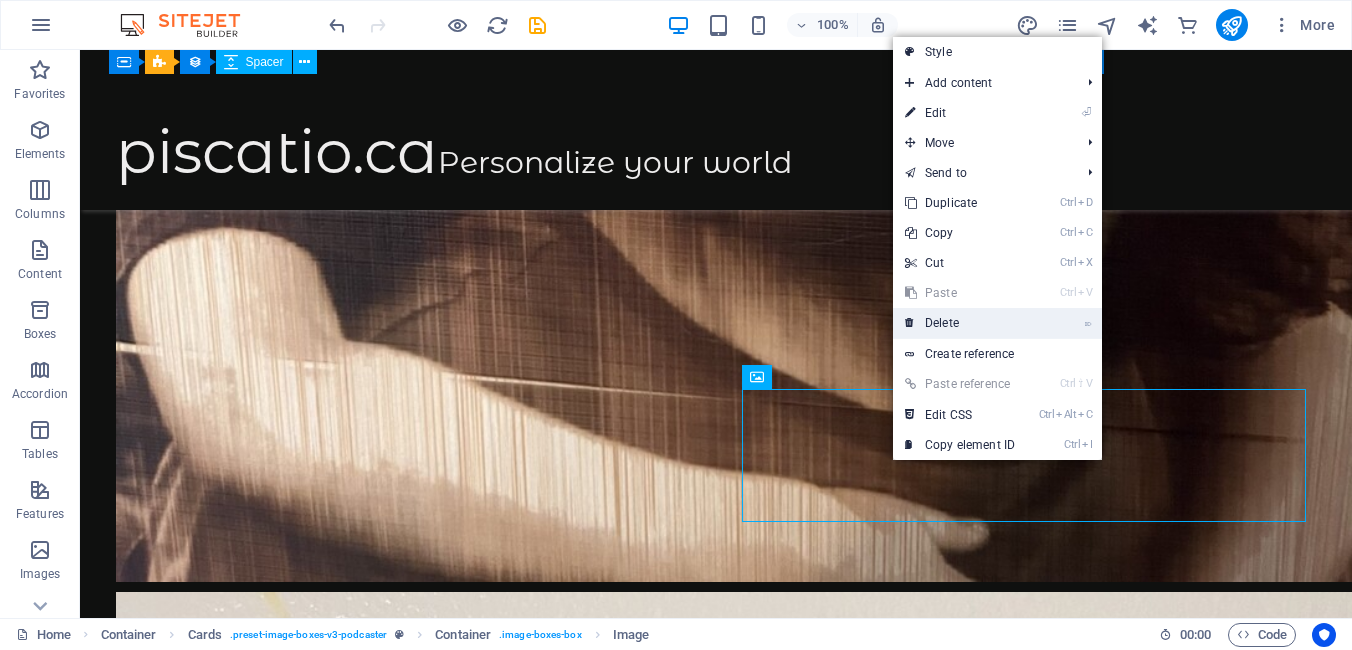 click on "⌦  Delete" at bounding box center [960, 323] 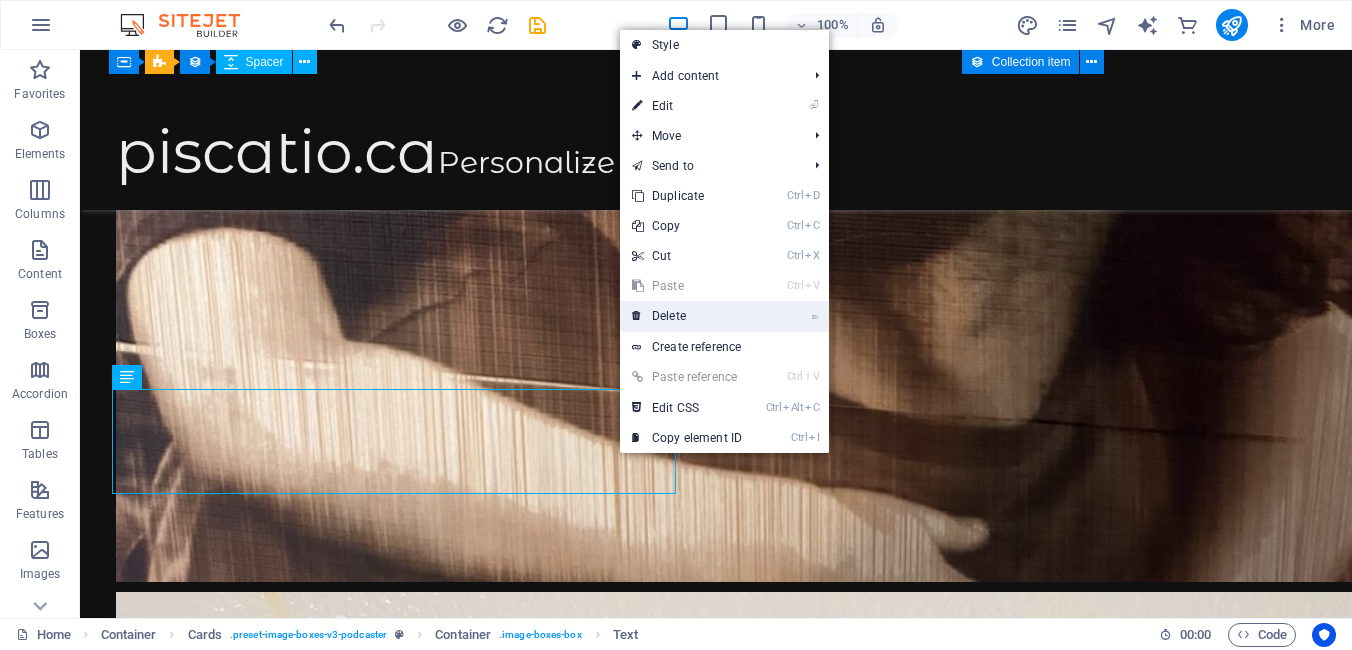 click on "⌦  Delete" at bounding box center [687, 316] 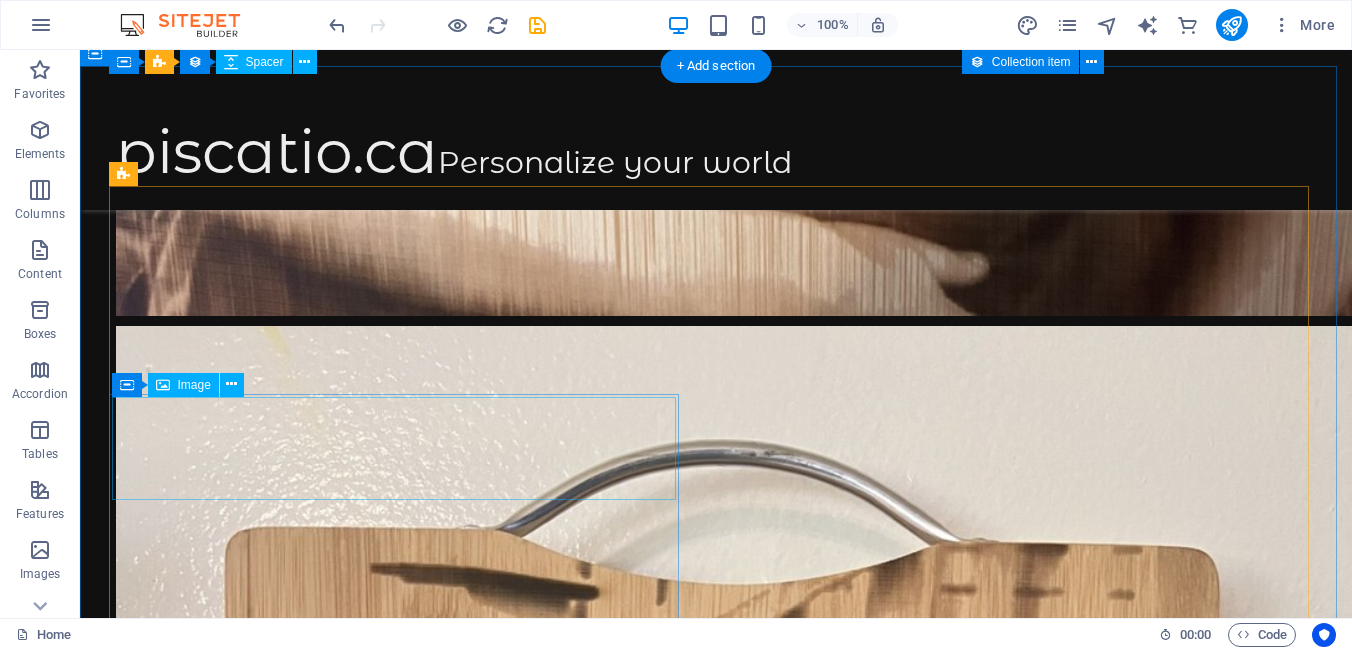 scroll, scrollTop: 2900, scrollLeft: 0, axis: vertical 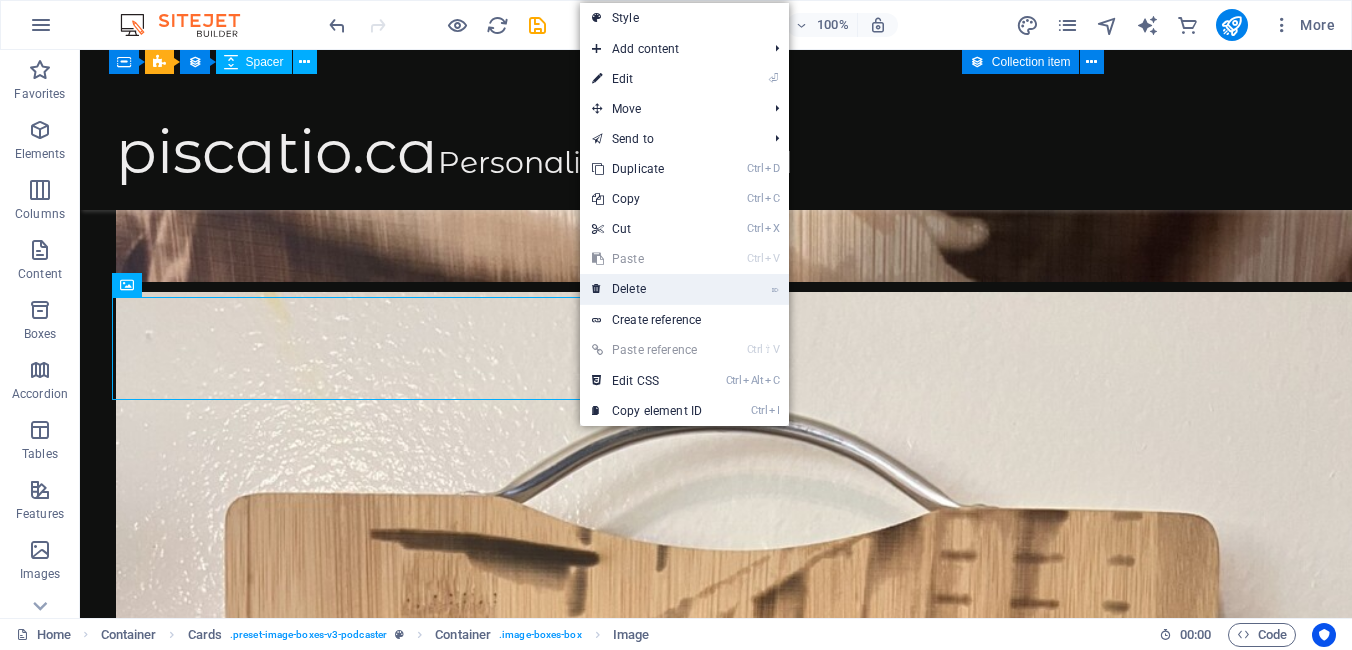 drag, startPoint x: 648, startPoint y: 291, endPoint x: 567, endPoint y: 239, distance: 96.25487 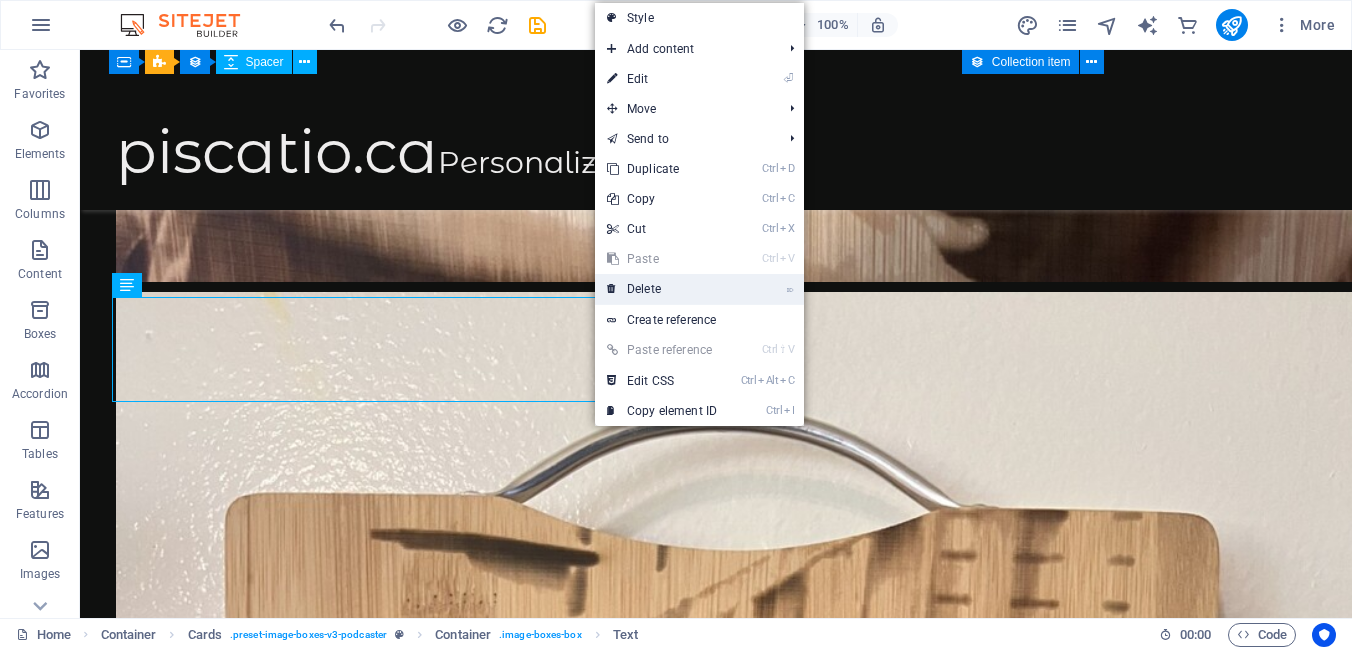 click on "⌦  Delete" at bounding box center (662, 289) 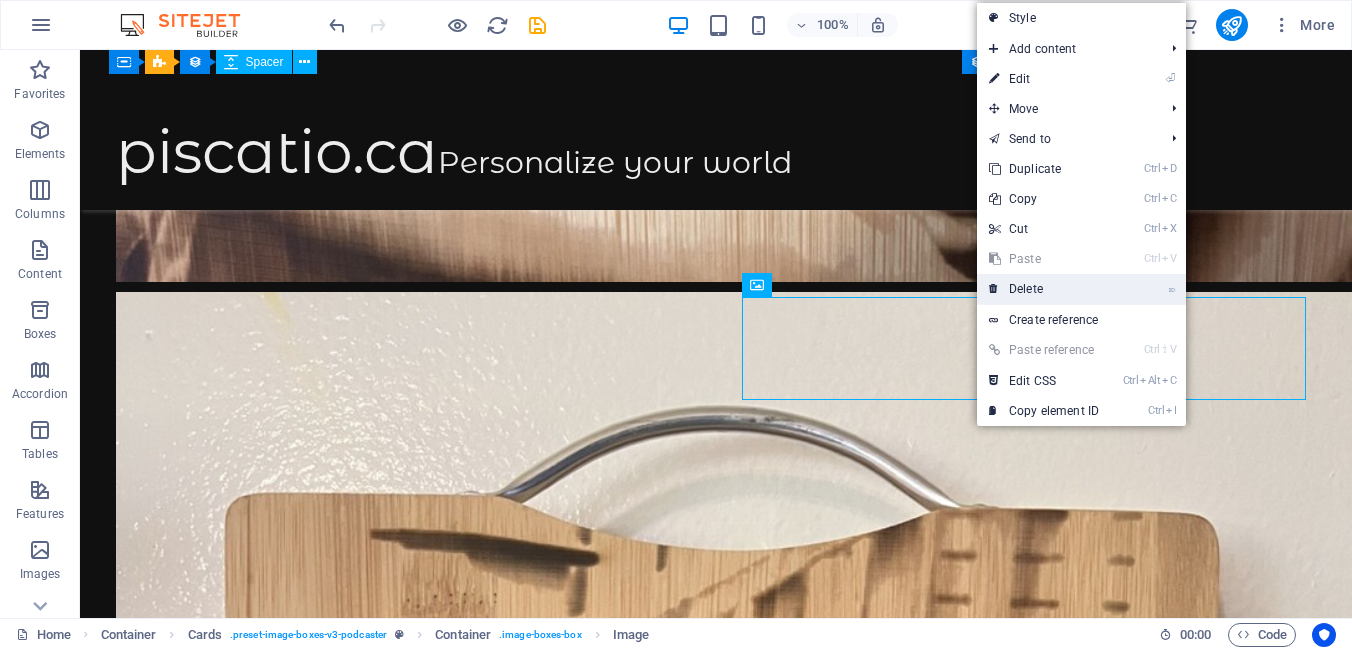 click on "⌦  Delete" at bounding box center (1044, 289) 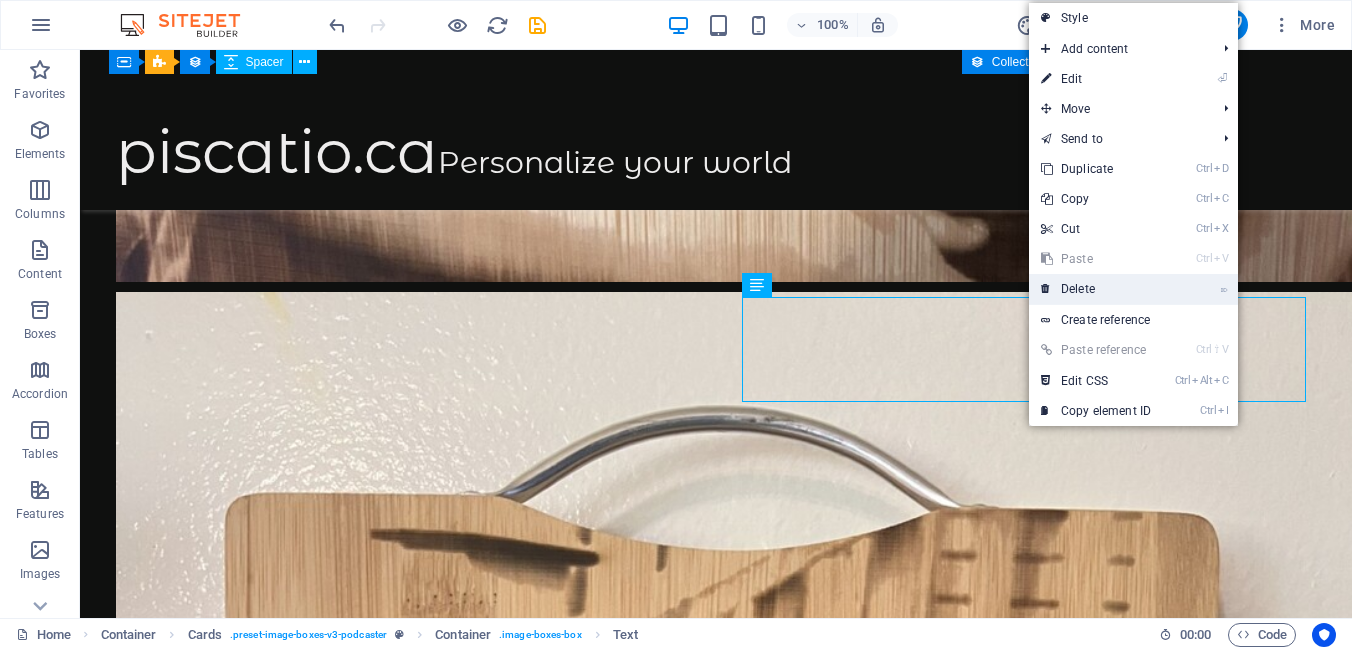 drag, startPoint x: 1077, startPoint y: 288, endPoint x: 996, endPoint y: 243, distance: 92.660675 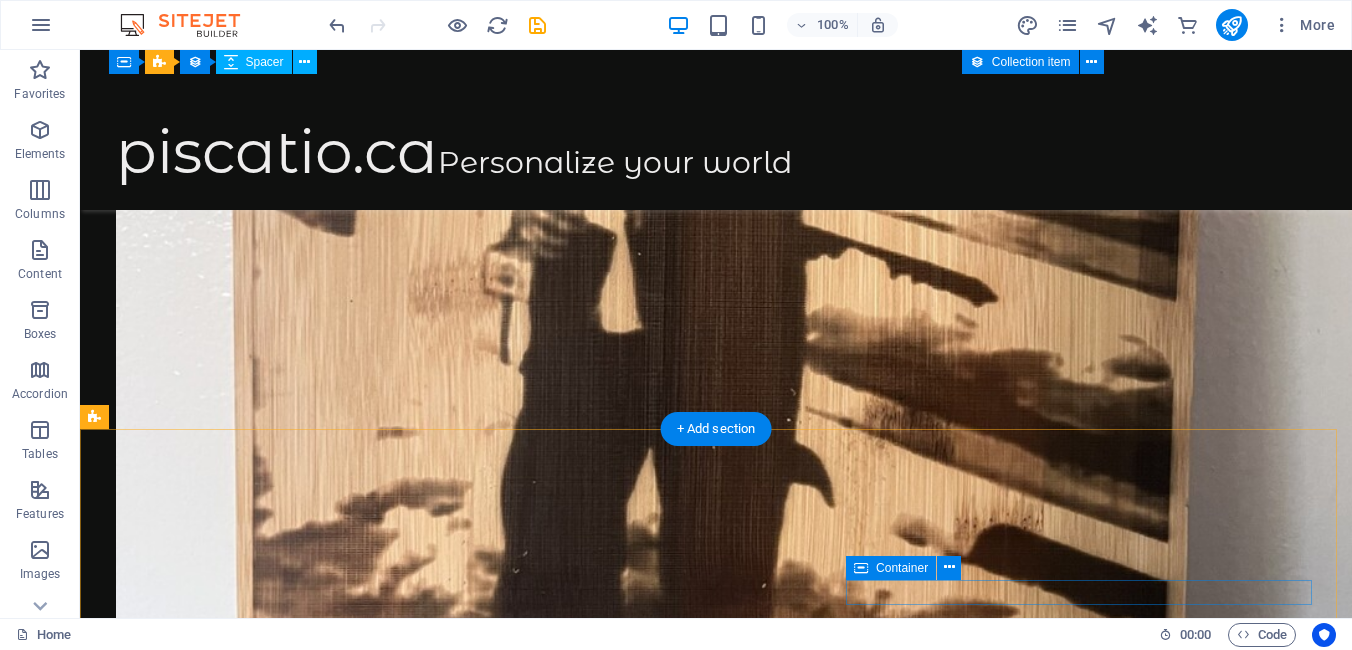 scroll, scrollTop: 3912, scrollLeft: 0, axis: vertical 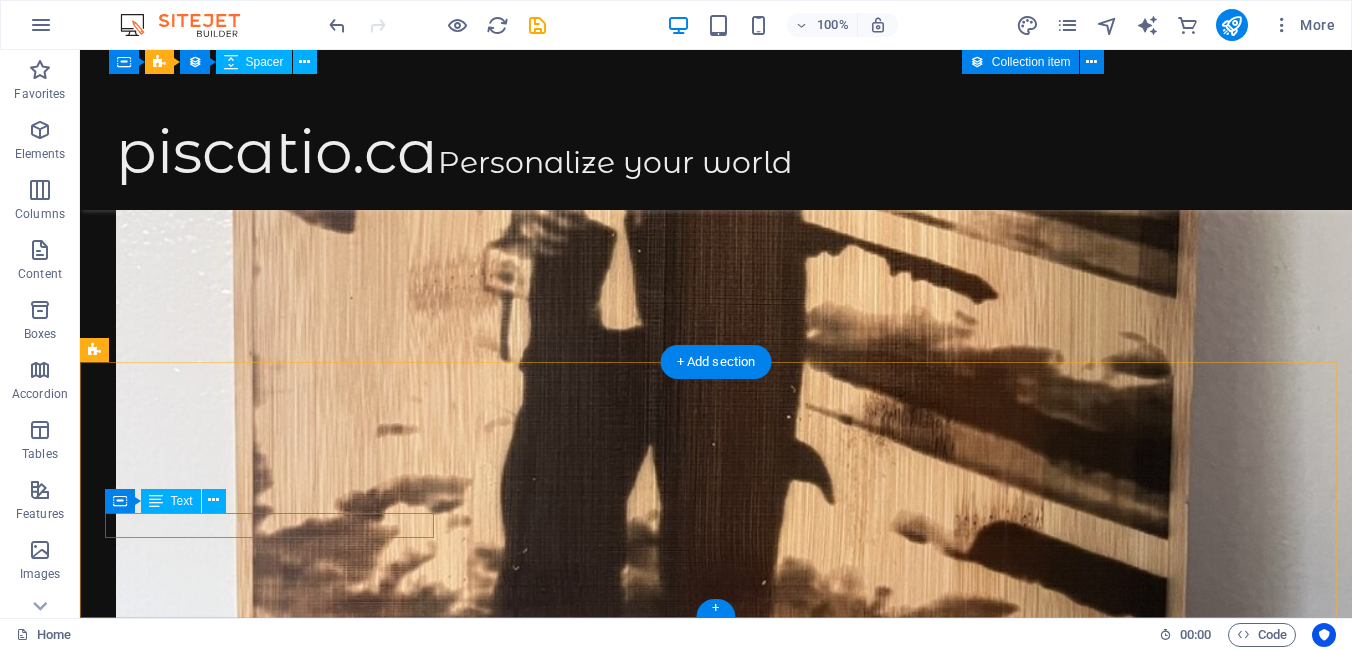 click on "Copyright 2024" at bounding box center (353, 8768) 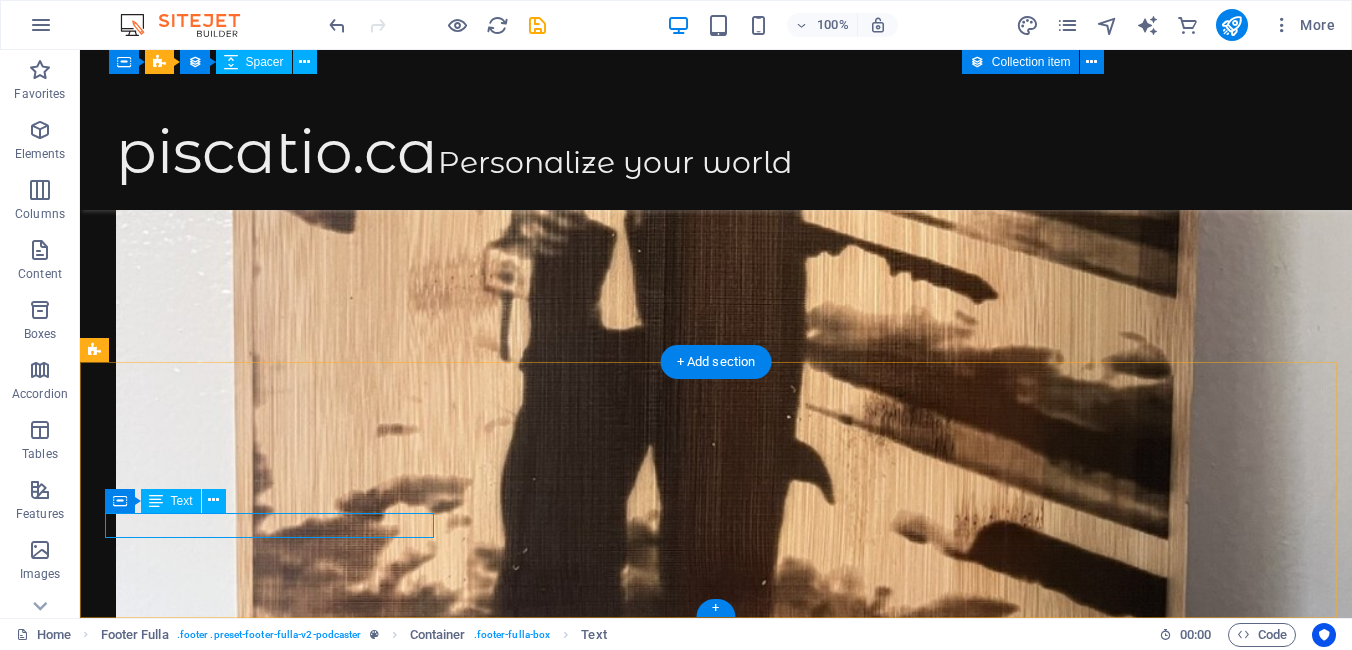 click on "Copyright 2024" at bounding box center [353, 8768] 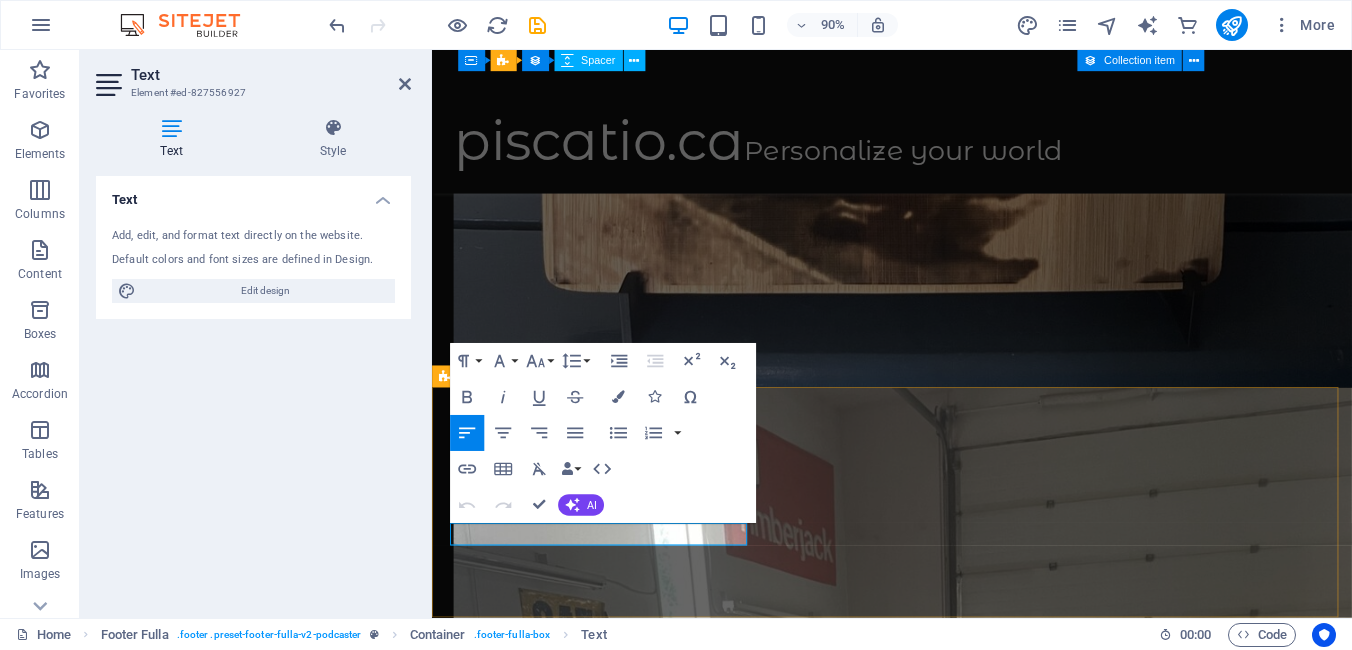 click on "Copyright 2024" at bounding box center [693, 7551] 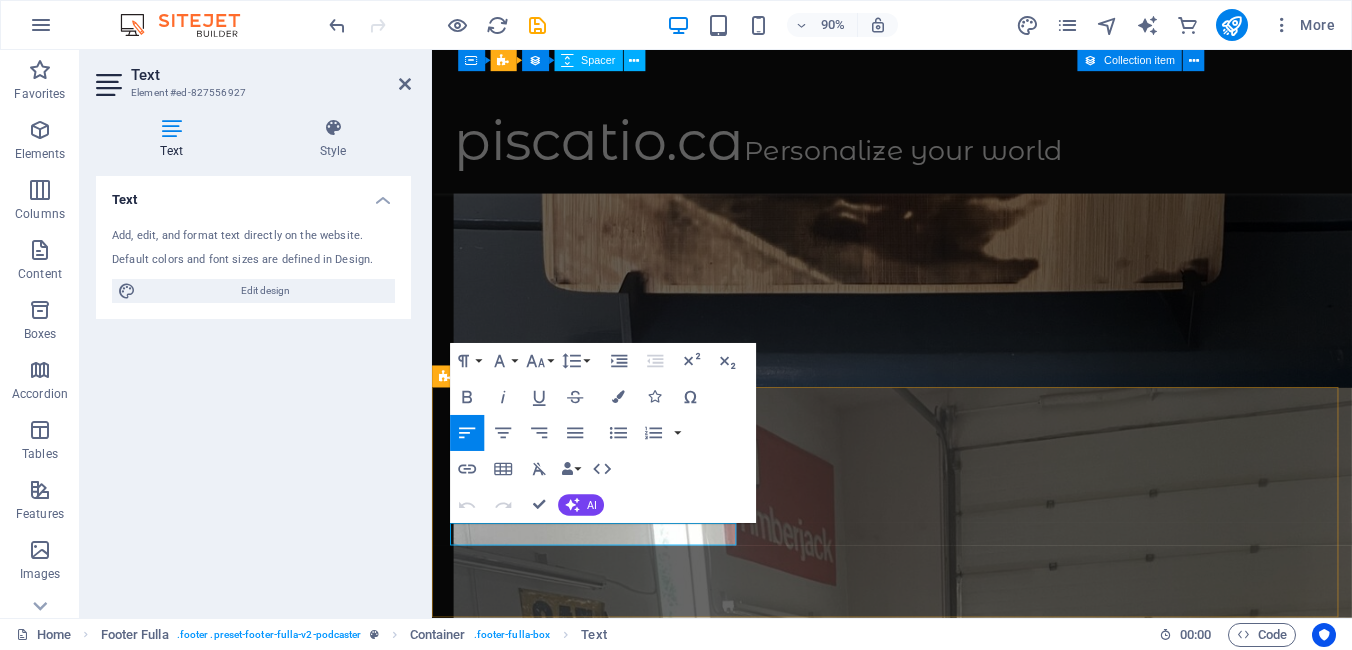 type 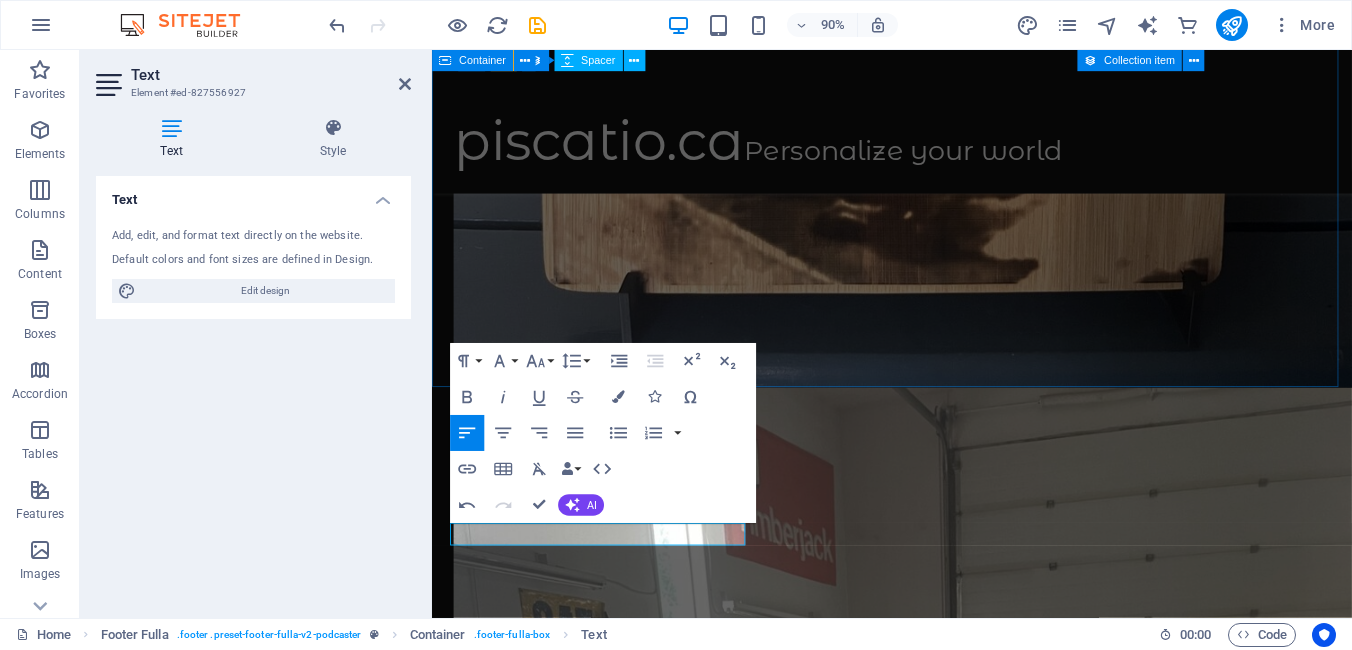 click on "Stay connected Be the first who gets notified about new episodes! Submit   I have read and understand the privacy policy. Unreadable? Load new" at bounding box center (943, 6897) 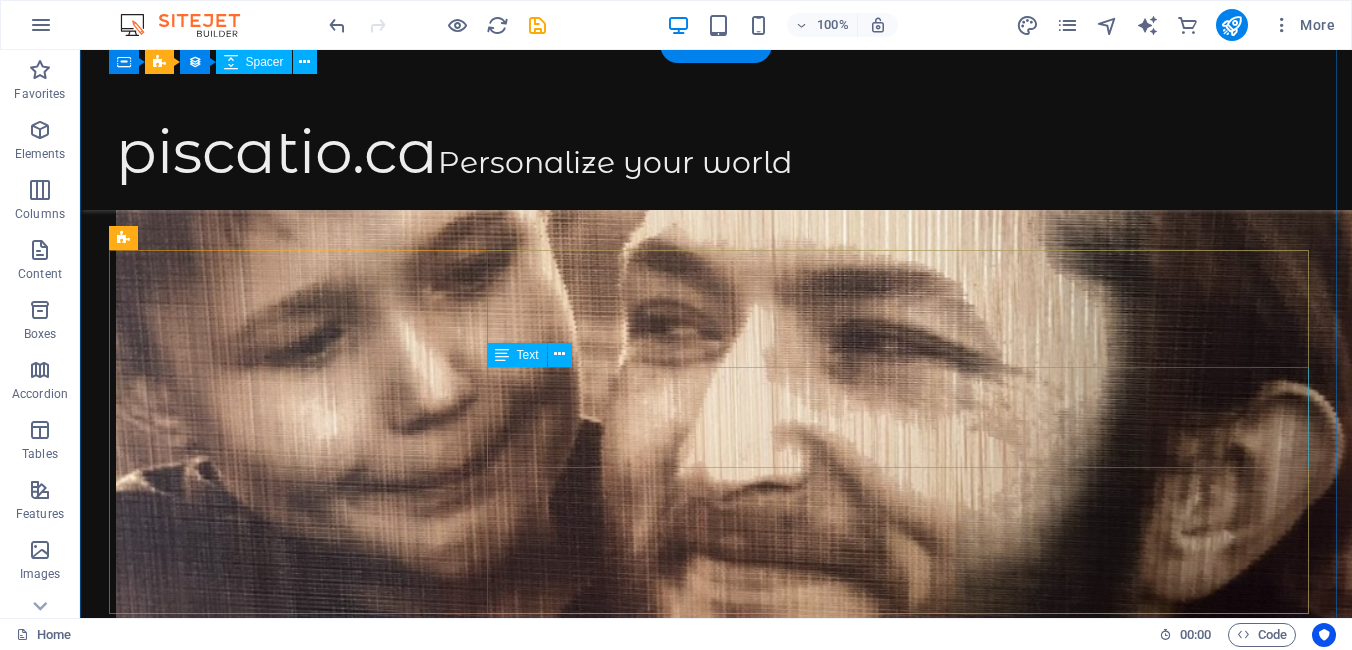 scroll, scrollTop: 2200, scrollLeft: 0, axis: vertical 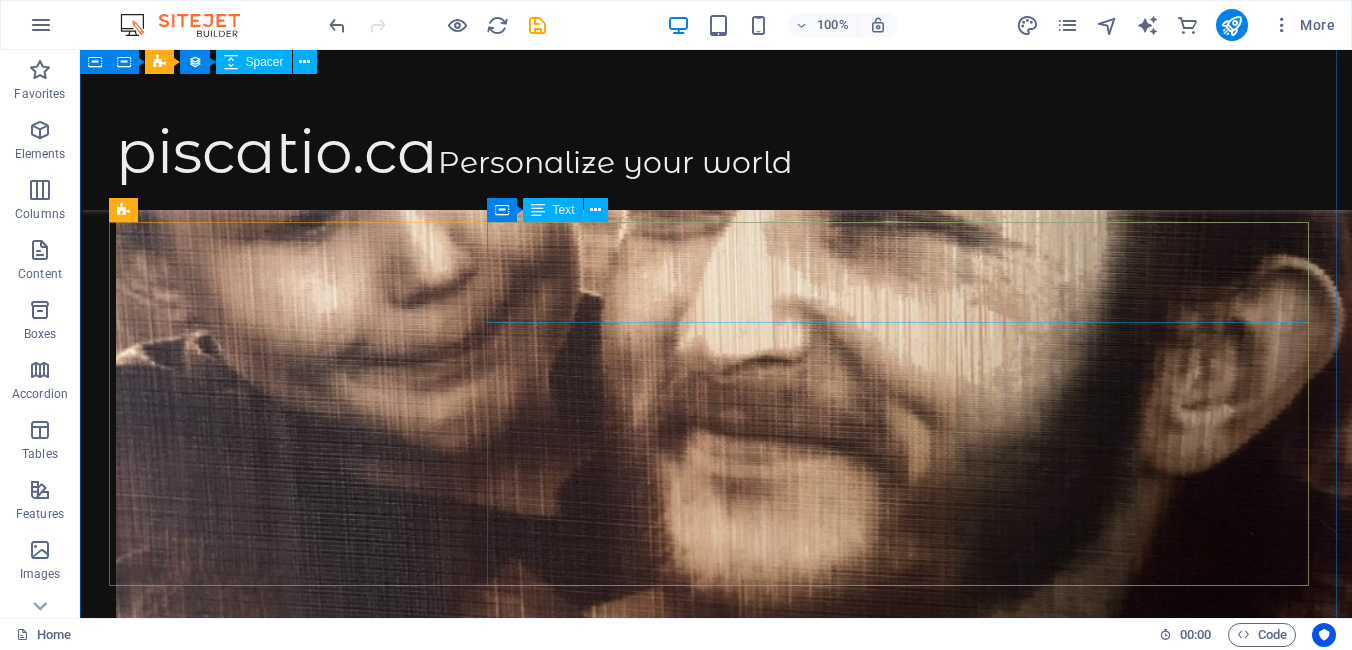 click on "[FIRST] is the charismatic and knowledgeable host of Podcaster. With a great passion, he brings a wealth of expertise and experience to the microphone. [FIRST] have spent years honing his craft and is dedicated to sharing valuable insights and engaging conversations with his listeners." at bounding box center (716, 8001) 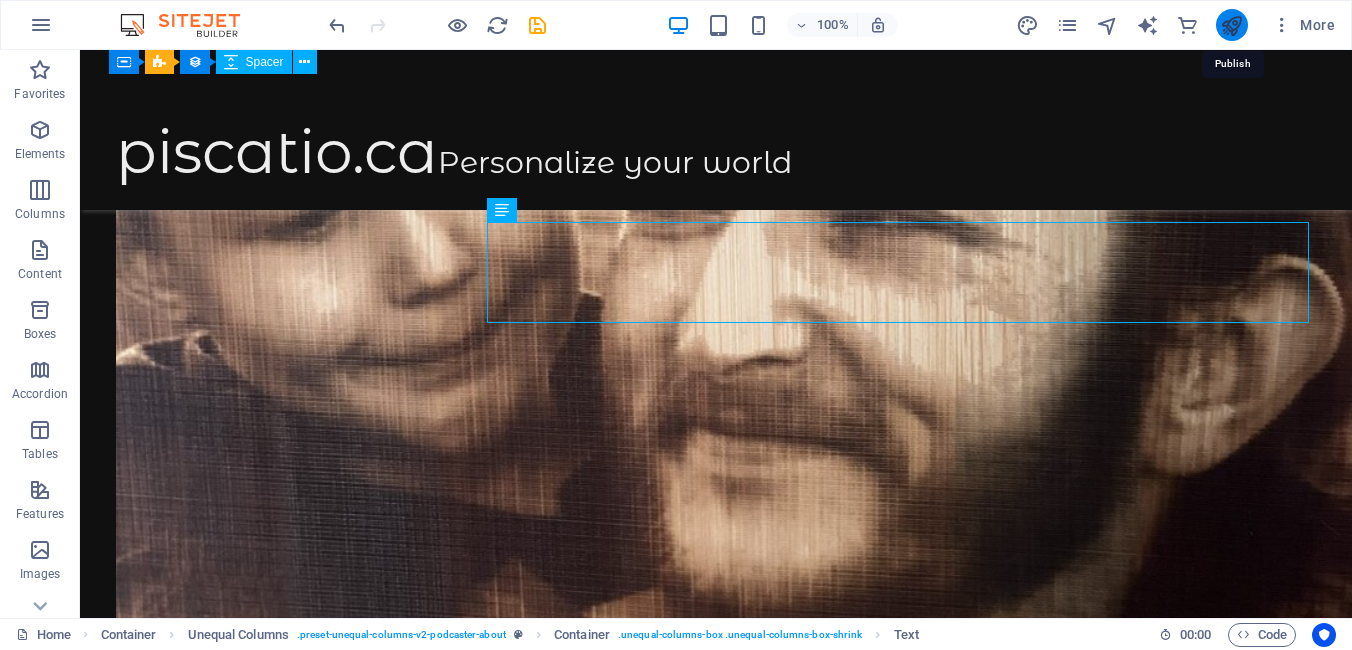 click at bounding box center (1231, 25) 